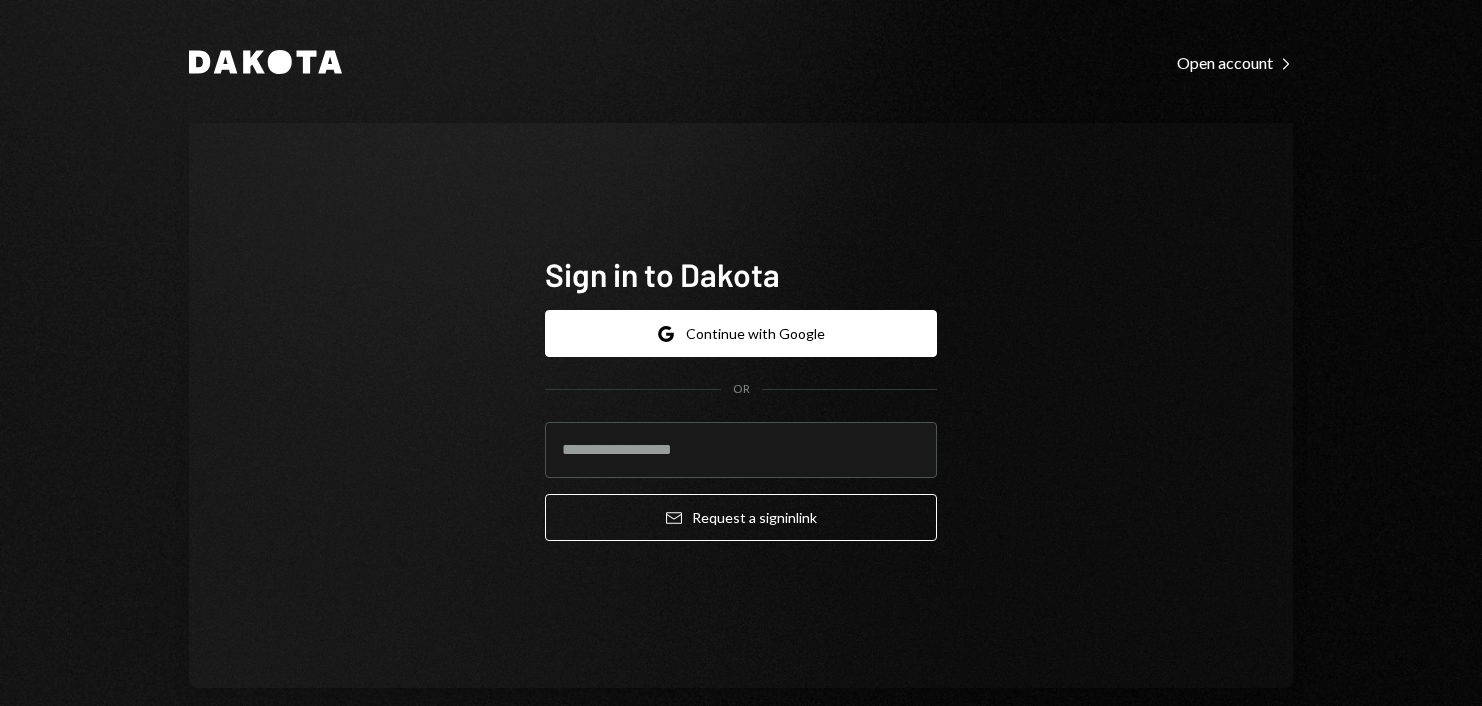 scroll, scrollTop: 0, scrollLeft: 0, axis: both 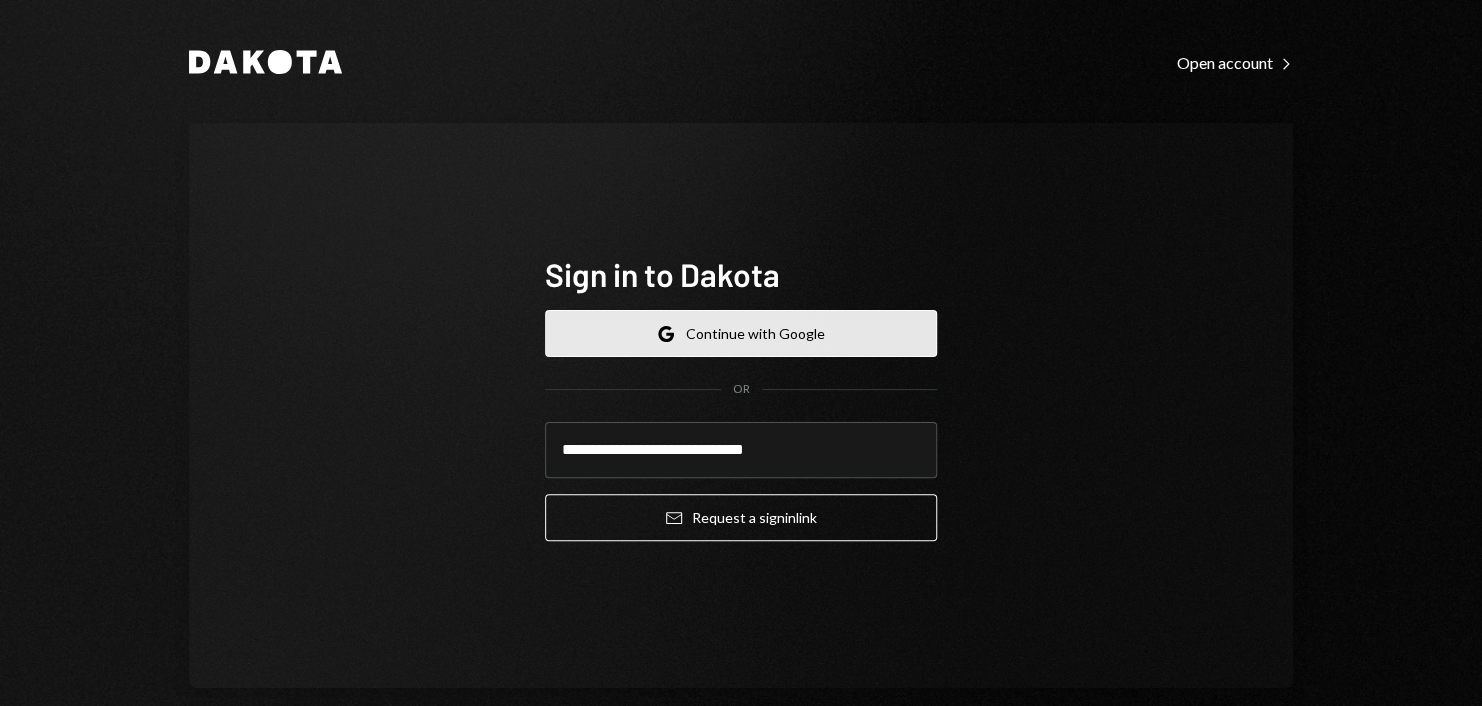 type on "**********" 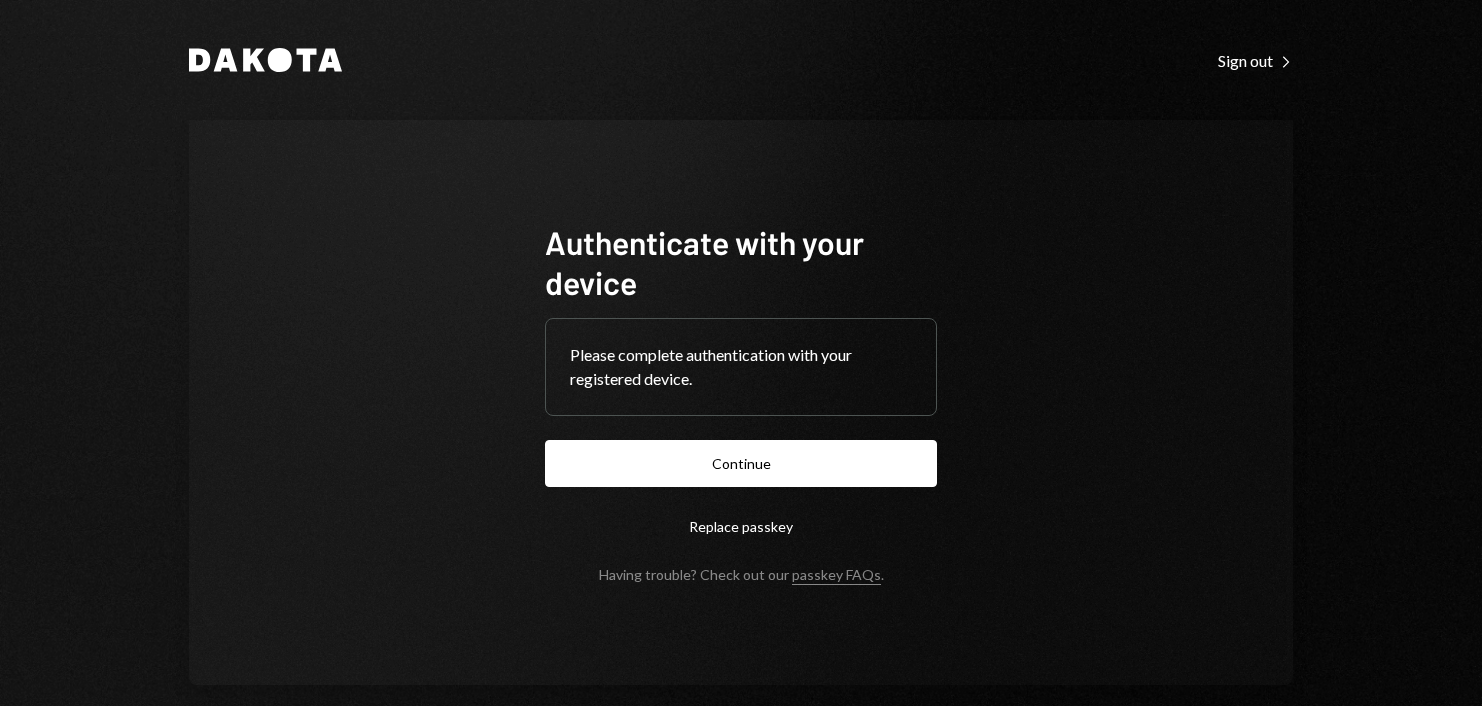 scroll, scrollTop: 0, scrollLeft: 0, axis: both 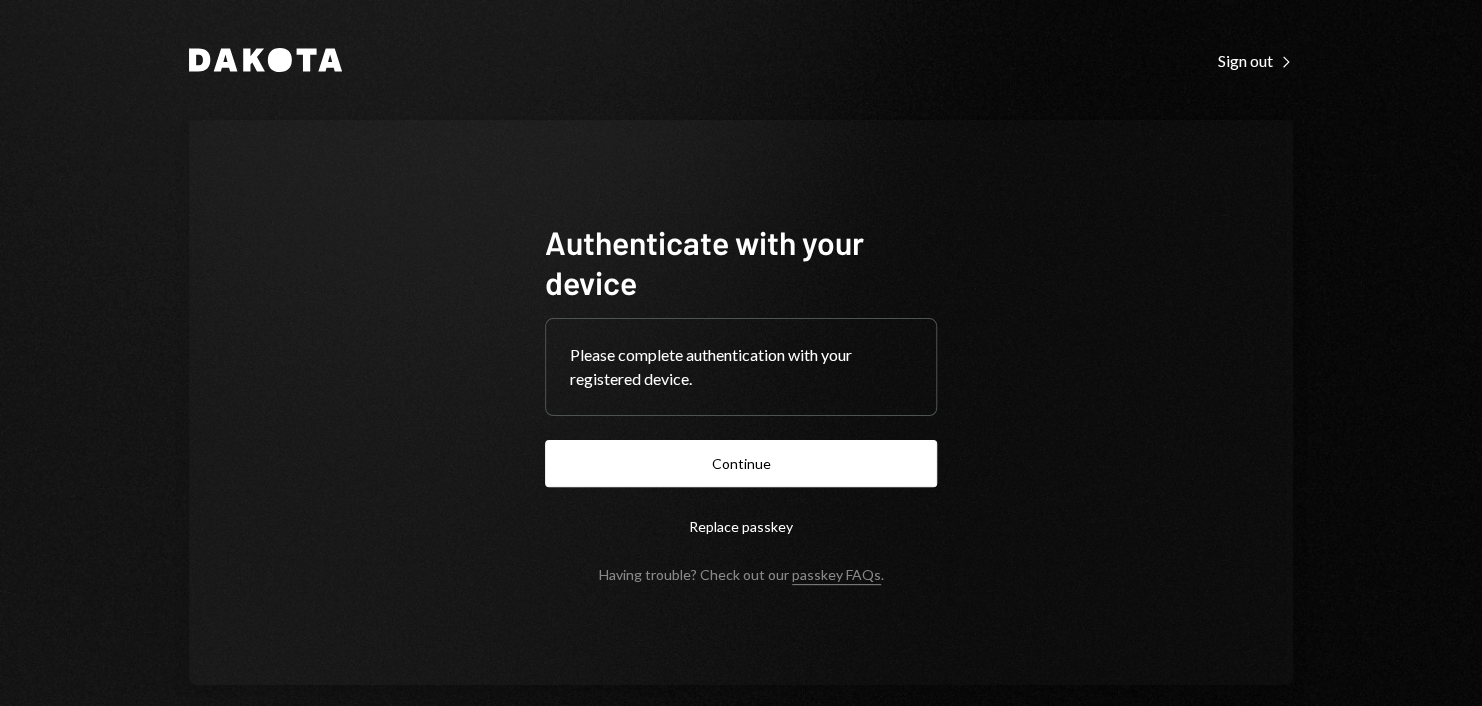click on "Dakota Sign out Right Caret Authenticate with your device Please complete authentication with your registered device. Continue Replace passkey Having trouble? Check out our   passkey FAQs ." at bounding box center [741, 353] 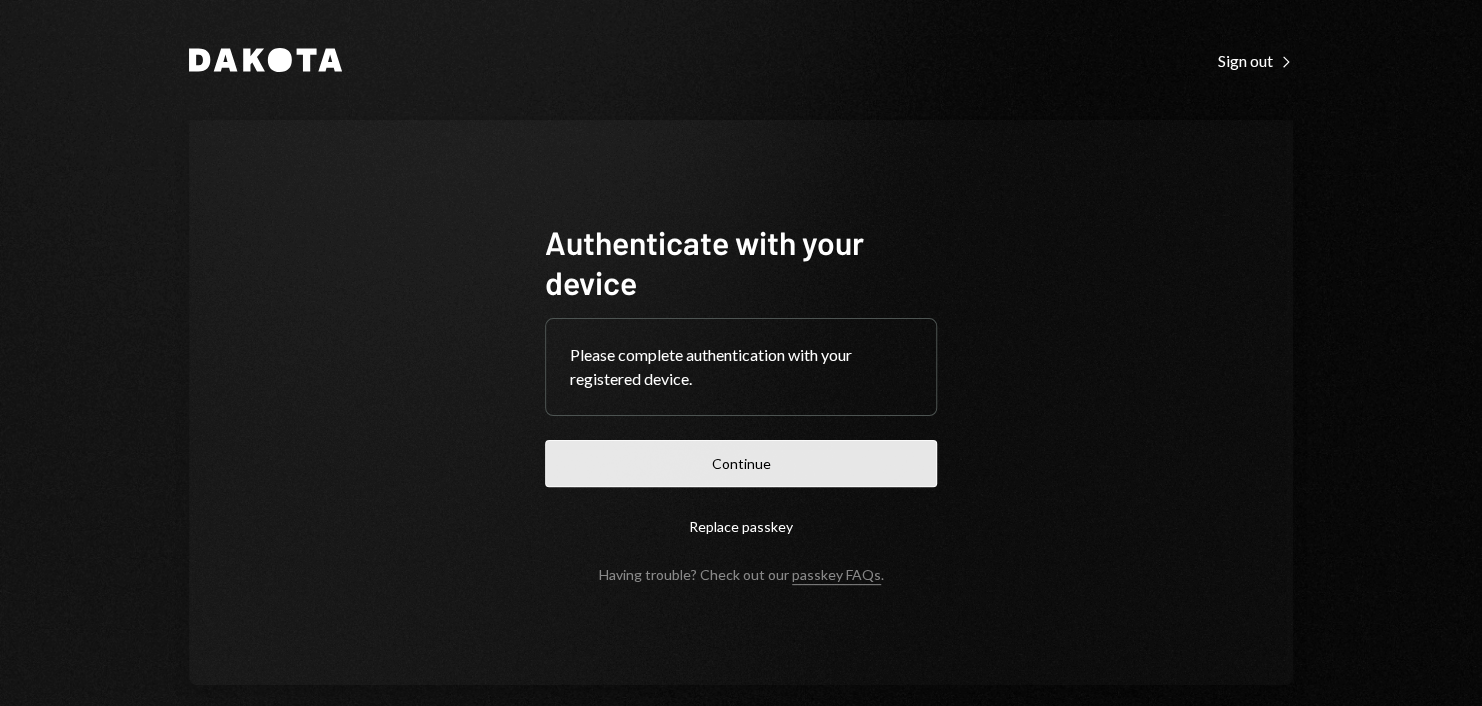 click on "Continue" at bounding box center (741, 463) 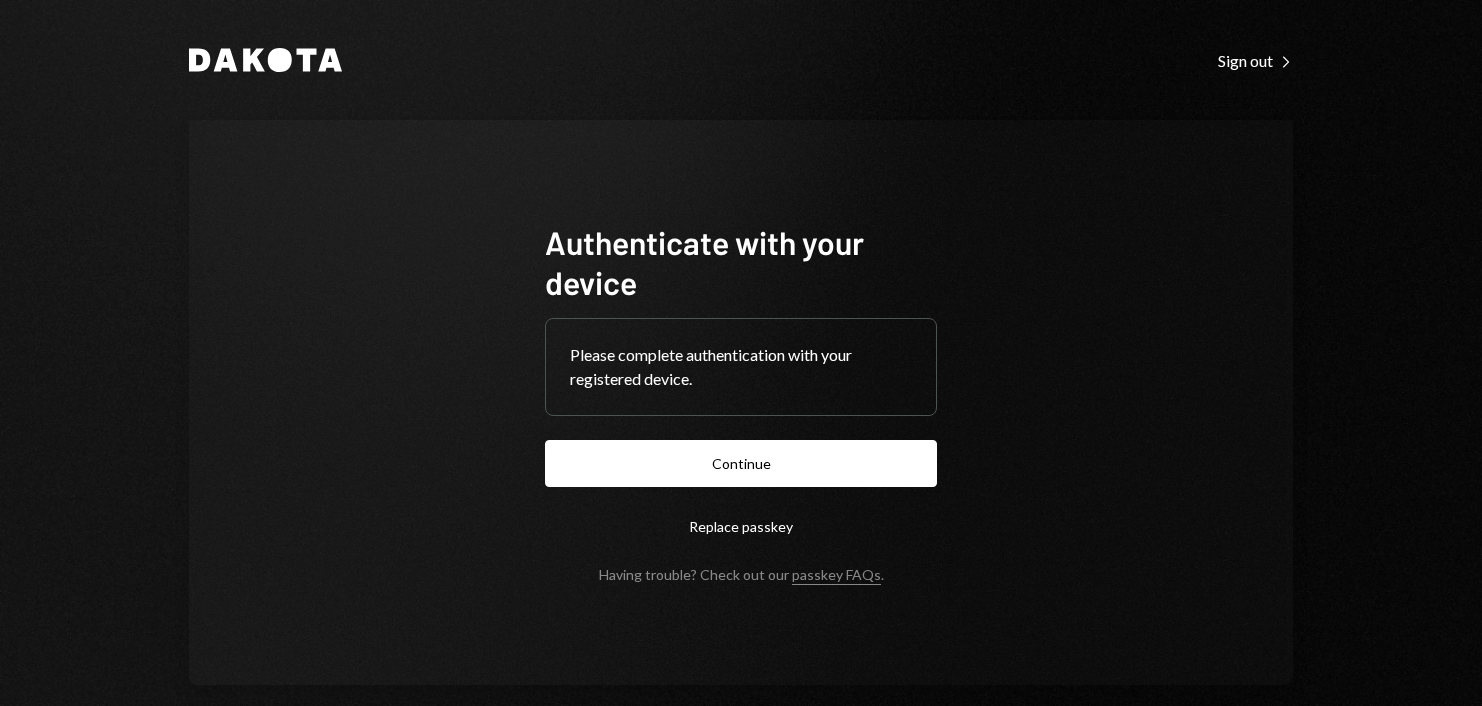 scroll, scrollTop: 0, scrollLeft: 0, axis: both 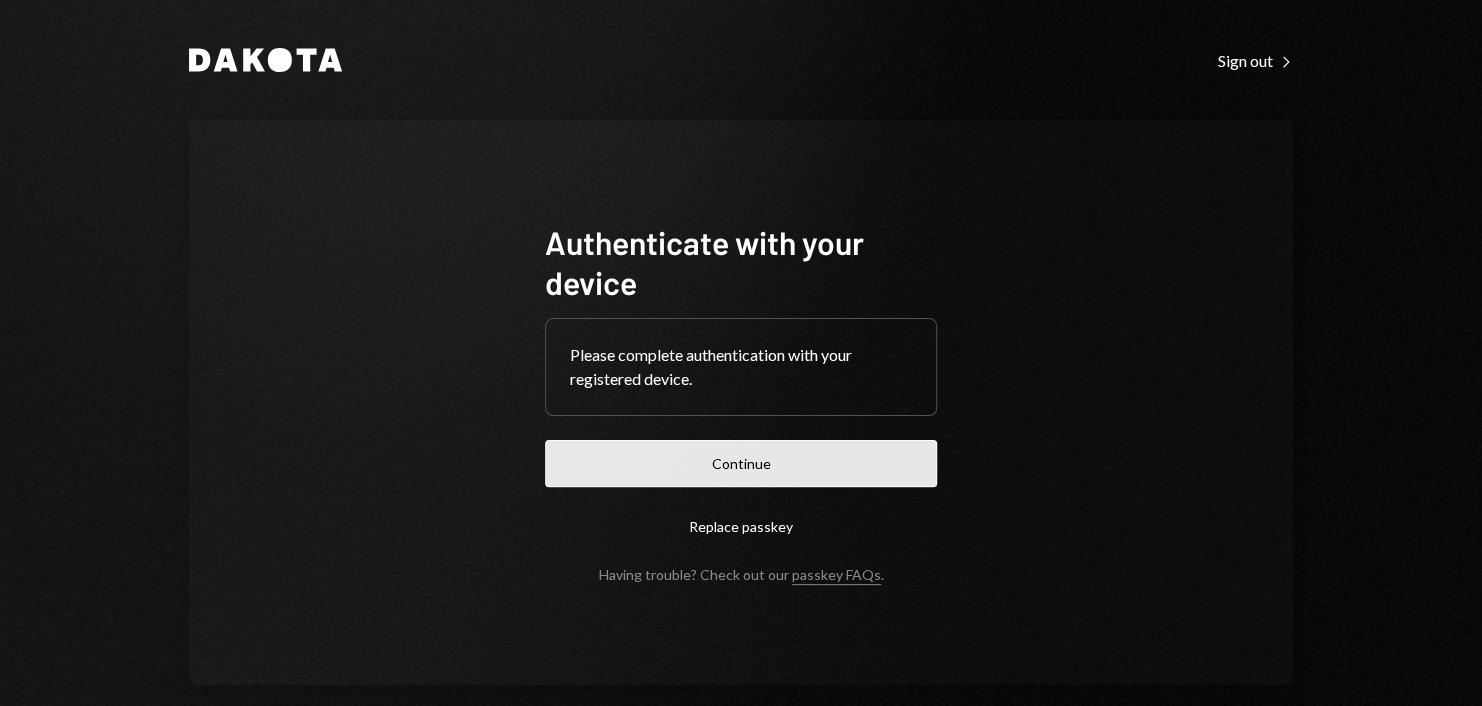 click on "Continue" at bounding box center (741, 463) 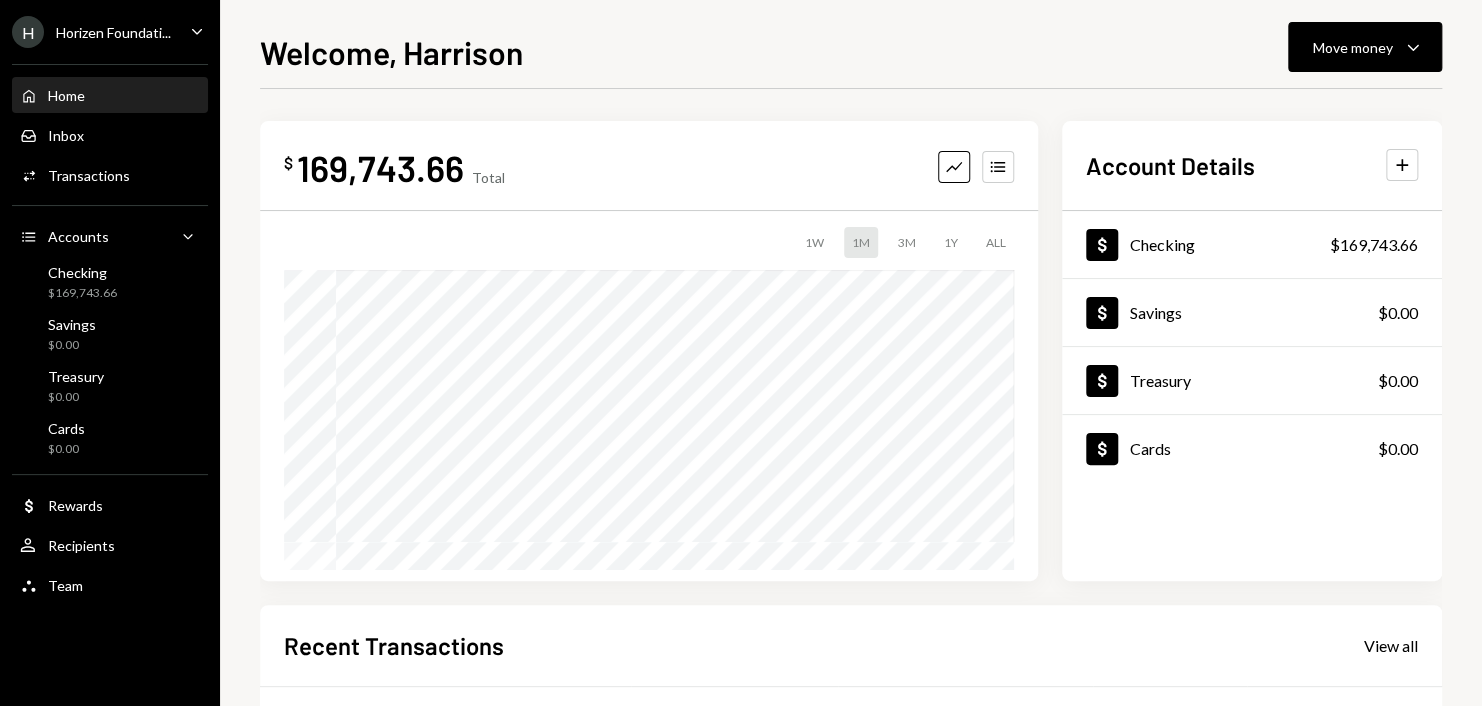 click on "H Horizen Foundati... Caret Down" at bounding box center (110, 32) 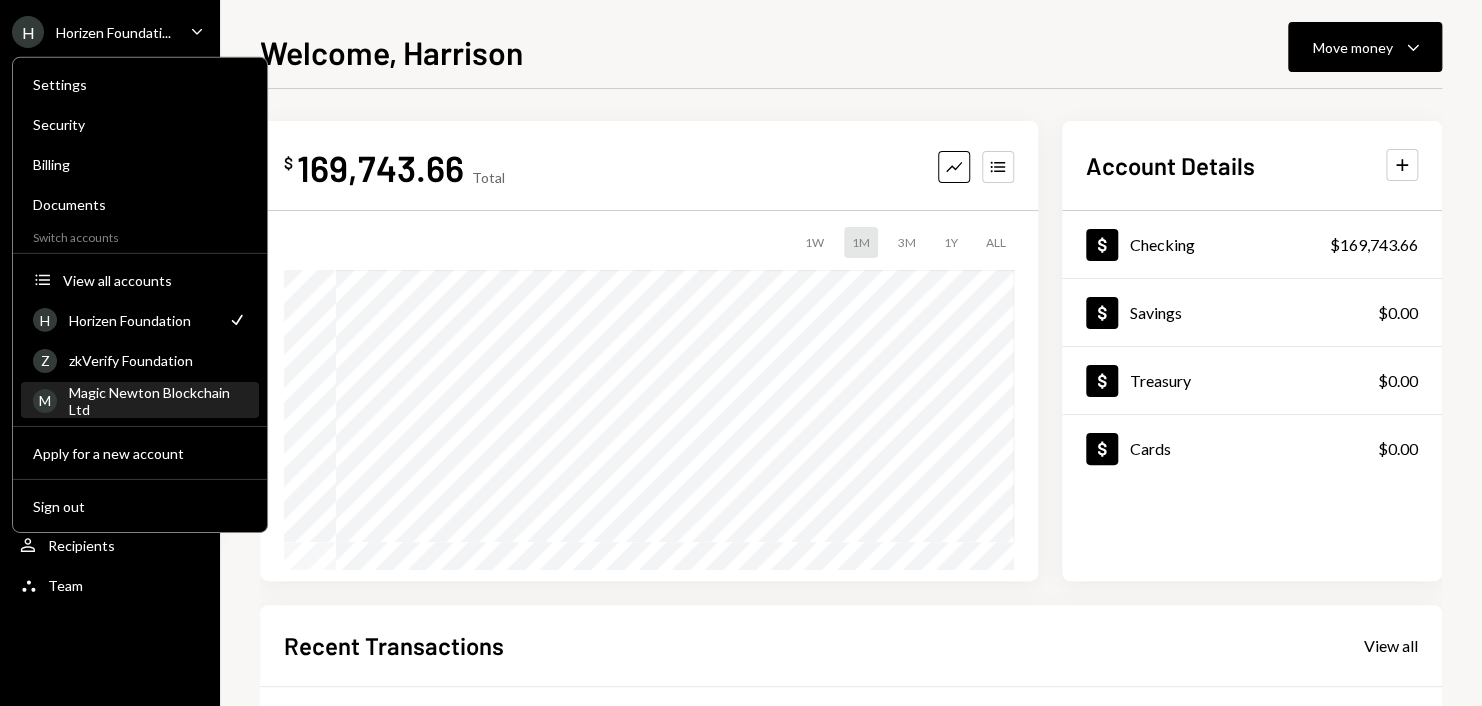 click on "Magic Newton Blockchain Ltd" at bounding box center (158, 400) 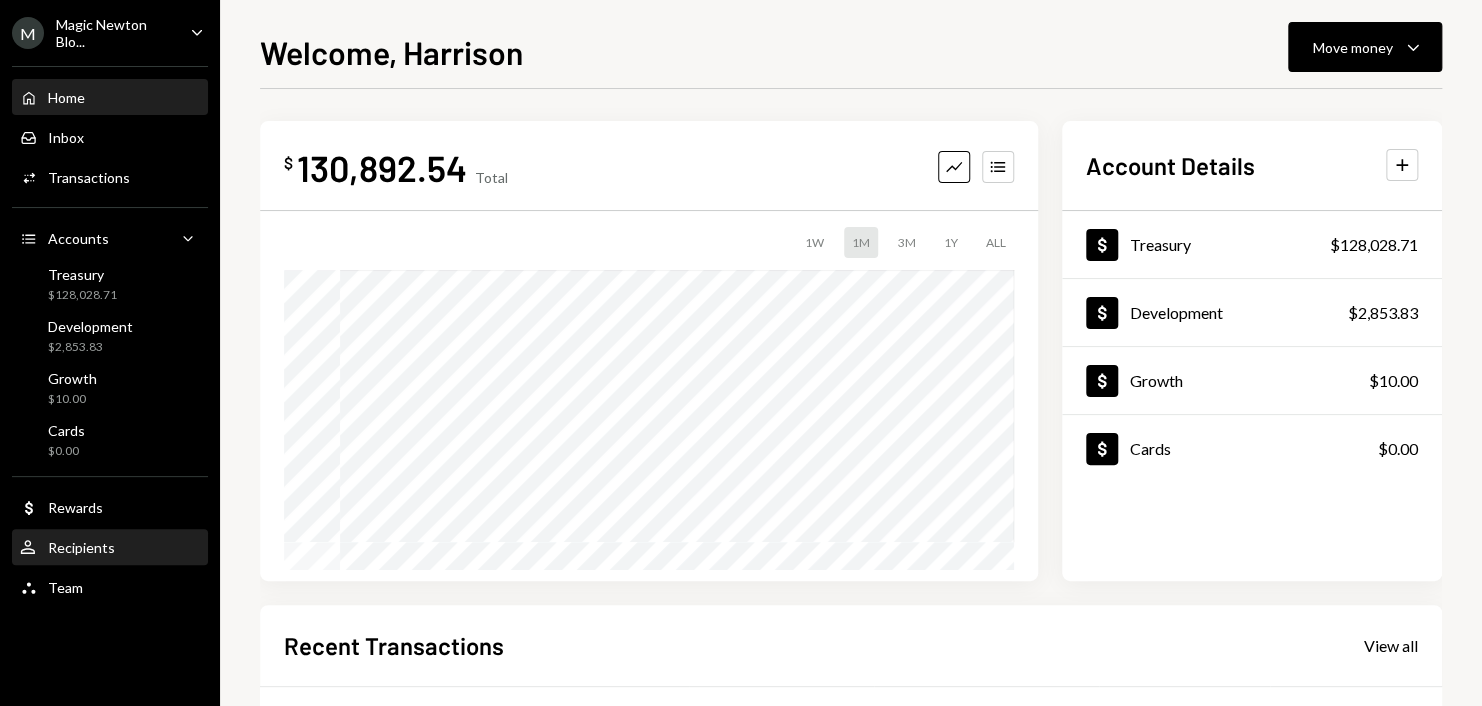 click on "Recipients" at bounding box center (81, 547) 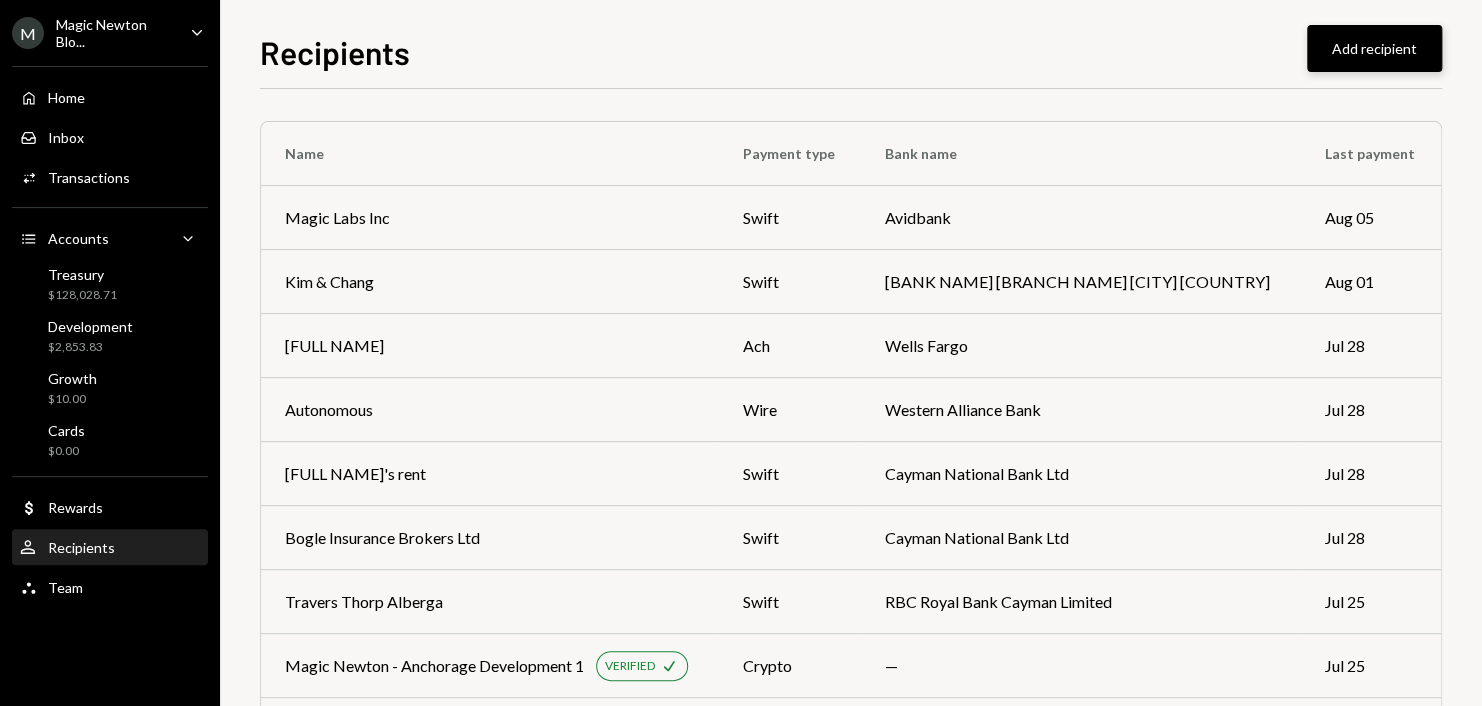 click on "Add recipient" at bounding box center [1374, 48] 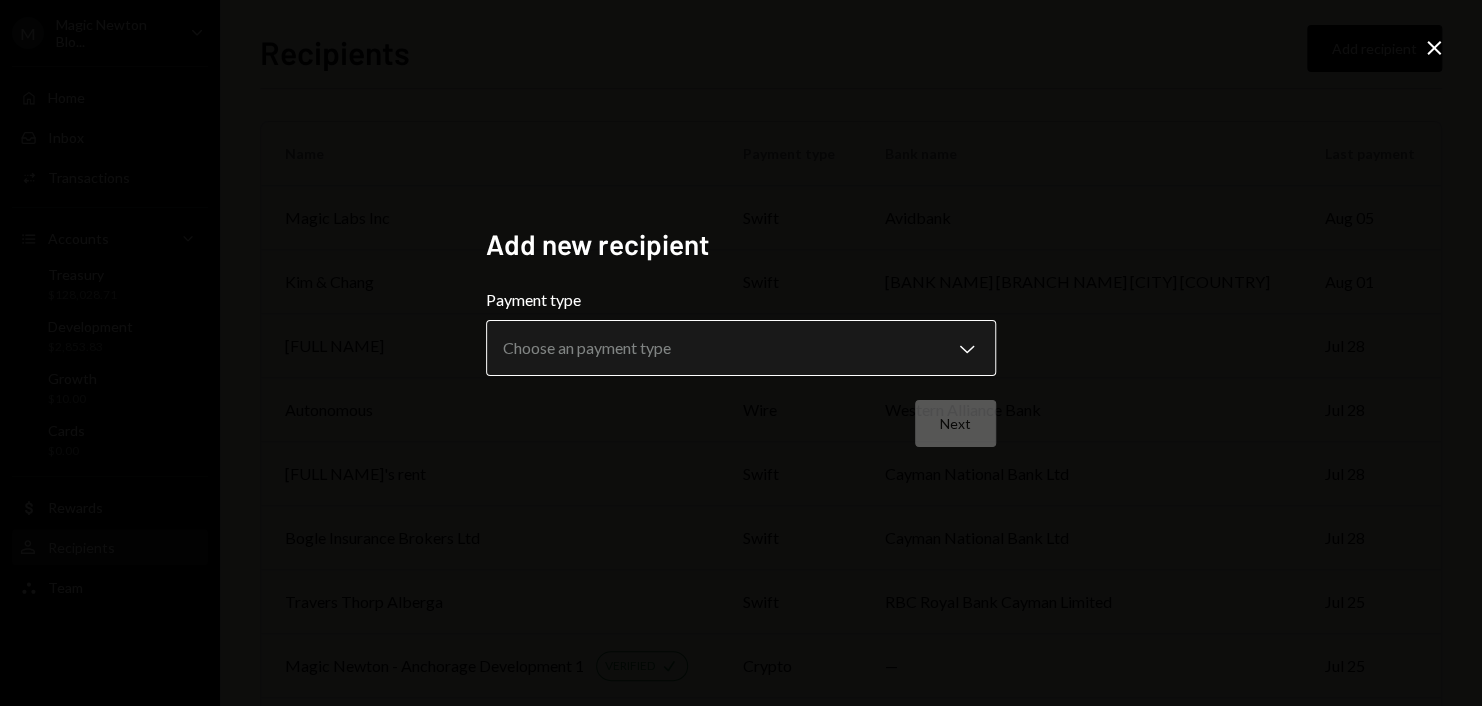 click on "M Magic Newton Blo... Caret Down Home Home Inbox Inbox Activities Transactions Accounts Accounts Caret Down Treasury $128,028.71 Development $2,853.83 Growth $10.00 Cards $0.00 Dollar Rewards User Recipients Team Team Recipients Add recipient Name Payment type Bank name Last payment Magic Labs Inc swift Avidbank Aug 05 Kim & Chang swift [BANK NAME] [BRANCH NAME] [CITY] [COUNTRY] Aug 01 [FULL NAME]  ach Wells Fargo Jul 28 Autonomous wire Western Alliance Bank Jul 28 [FULL NAME]'s rent swift Cayman National Bank Ltd Jul 28 Bogle Insurance Brokers Ltd swift Cayman National Bank Ltd Jul 28 Travers Thorp Alberga swift RBC Royal Bank Cayman Limited Jul 25 Magic Newton - Anchorage Development 1 VERIFIED Check crypto — Jul 25 Carey Olsen Cayman Limited swift Butterfield Bank Cayman Limited Jul 25 [FIRST] [LAST] VERIFIED Check crypto — Jul 10 [FIRST] [LAST] VERIFIED Check crypto — Jun 26 Bybit VERIFIED Check crypto — Jun 23 ach" at bounding box center (741, 353) 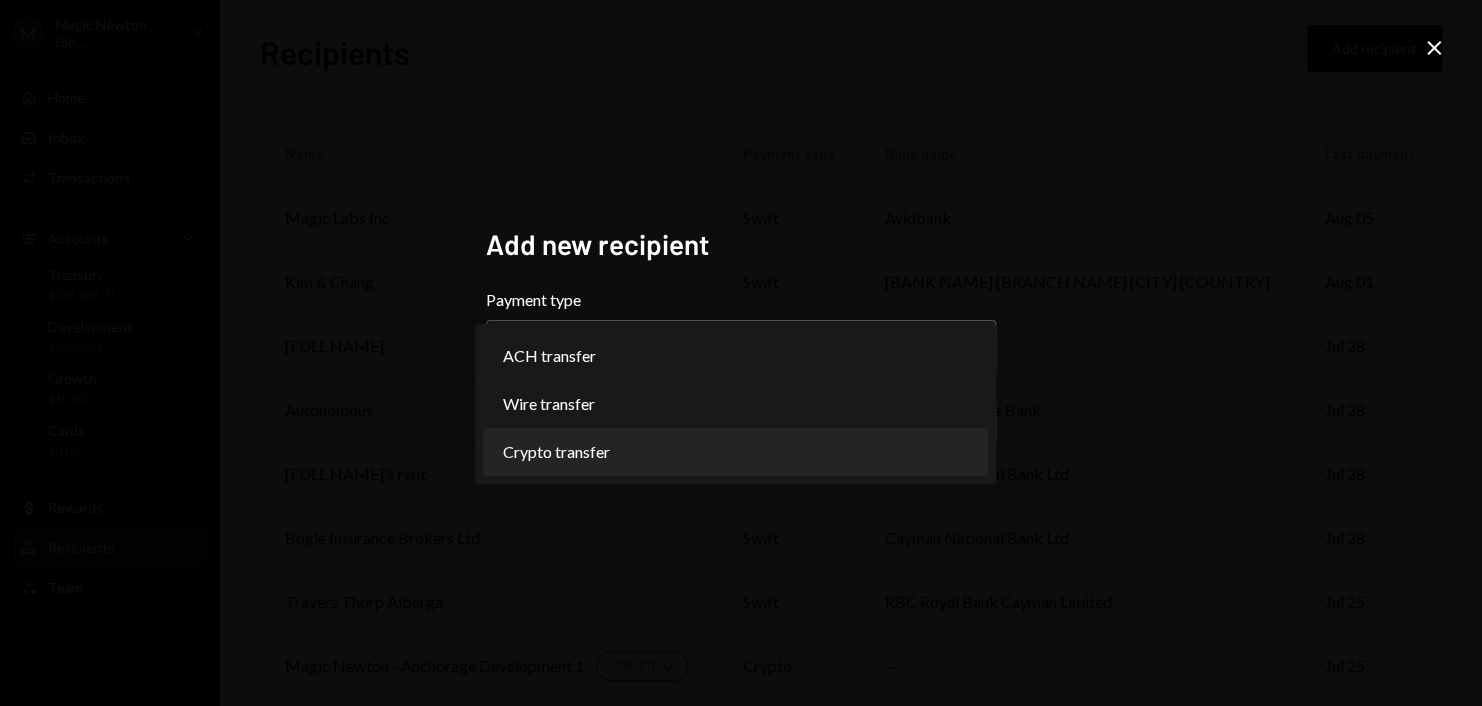 select on "******" 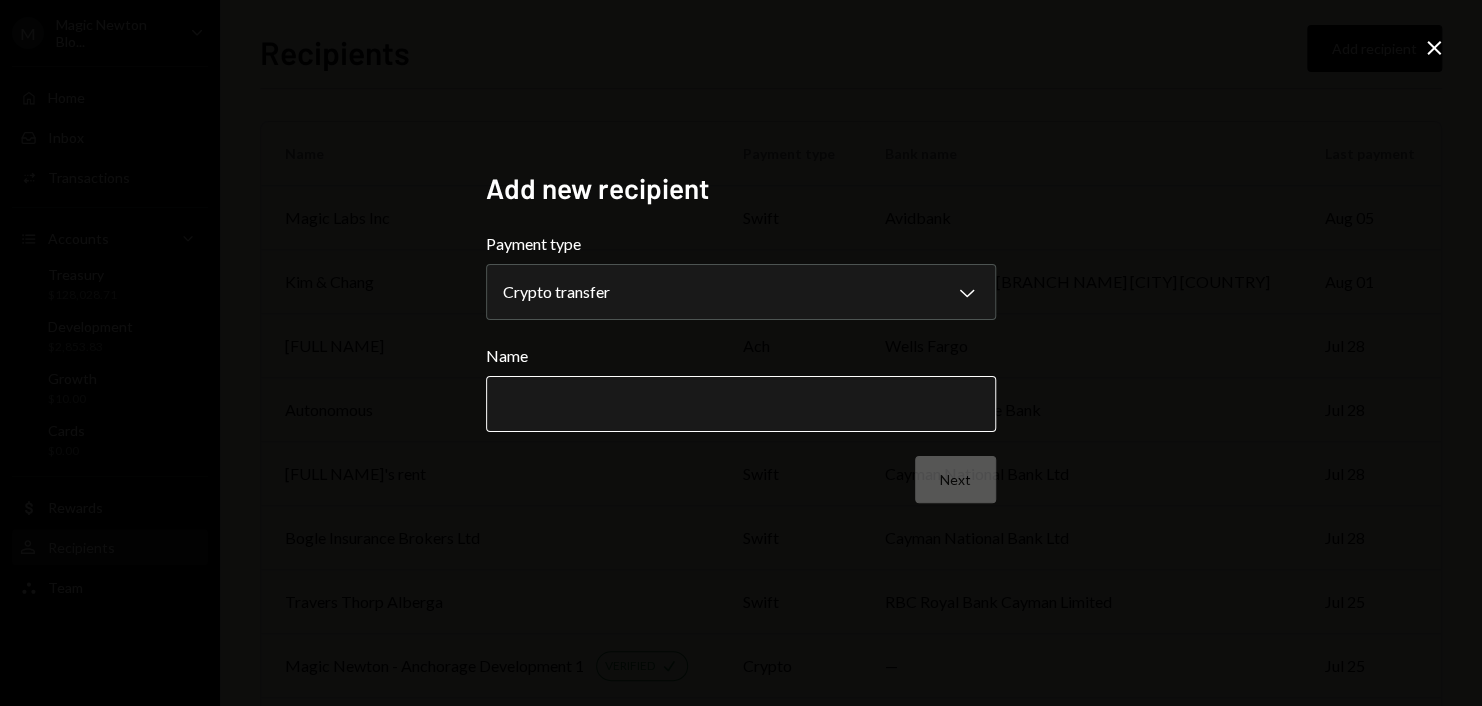 click on "Name" at bounding box center (741, 404) 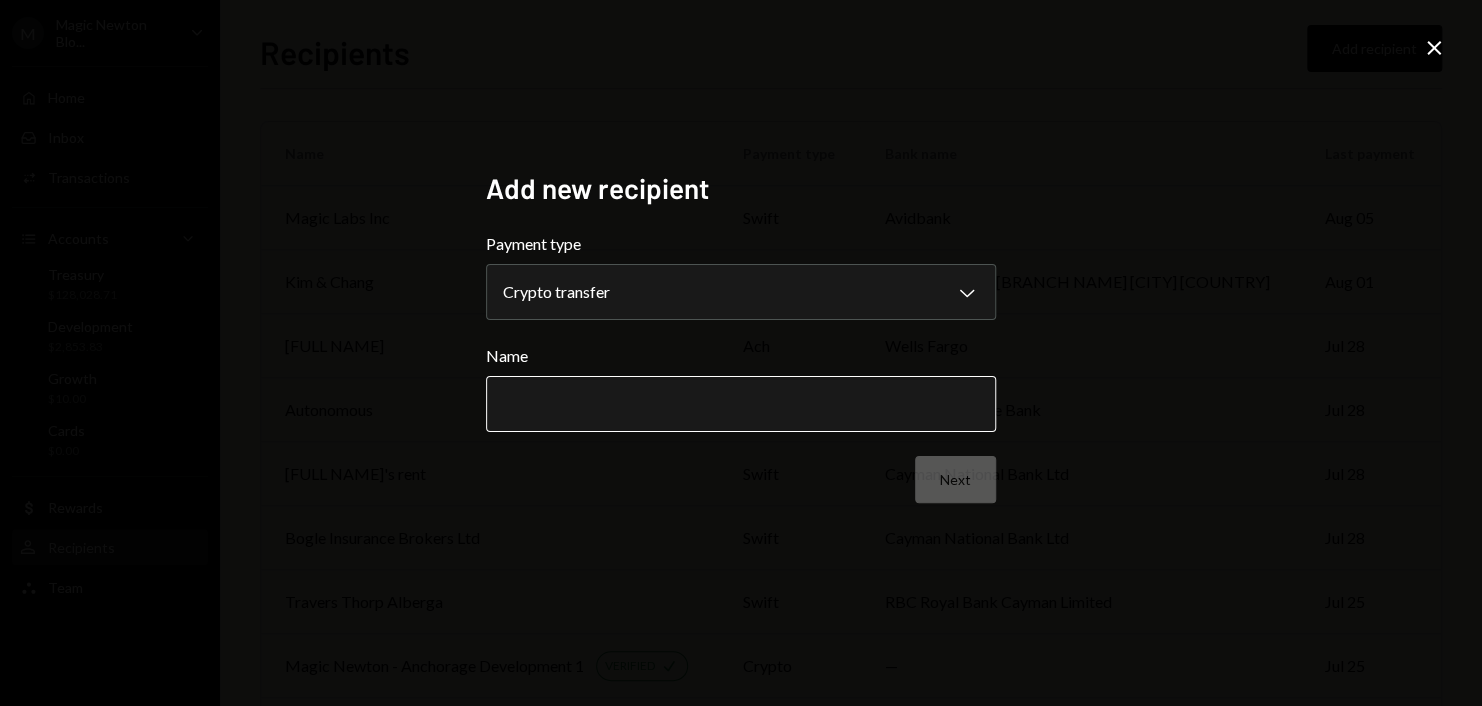 paste on "**********" 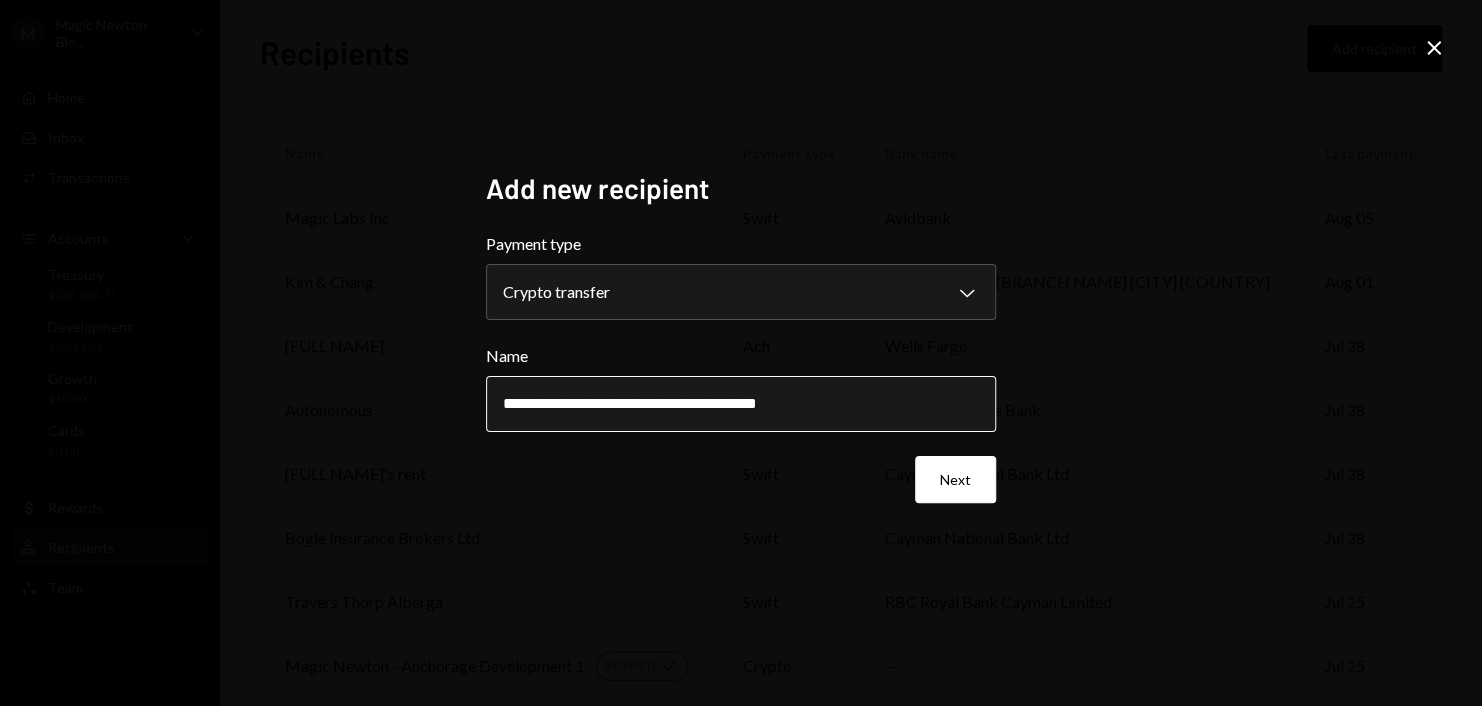 click on "**********" at bounding box center [741, 404] 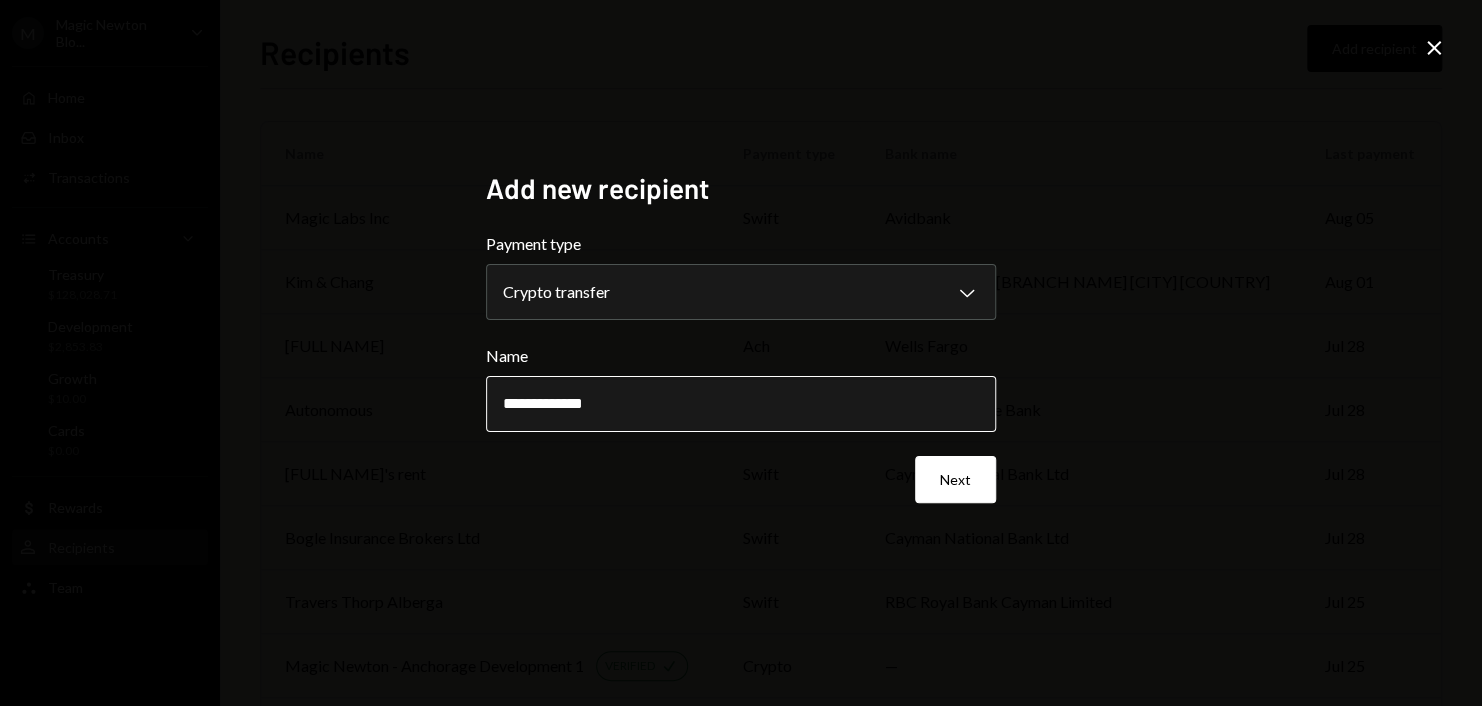 click on "**********" at bounding box center [741, 404] 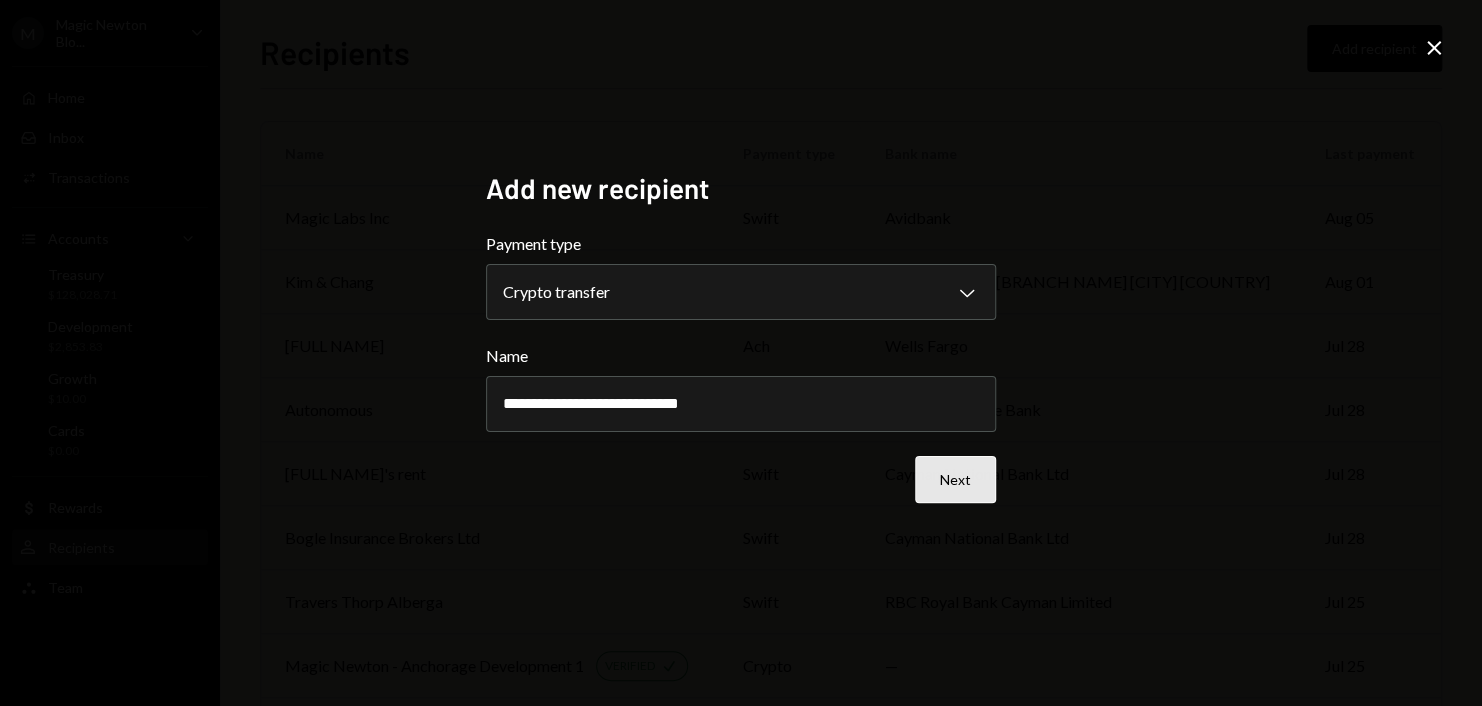type on "**********" 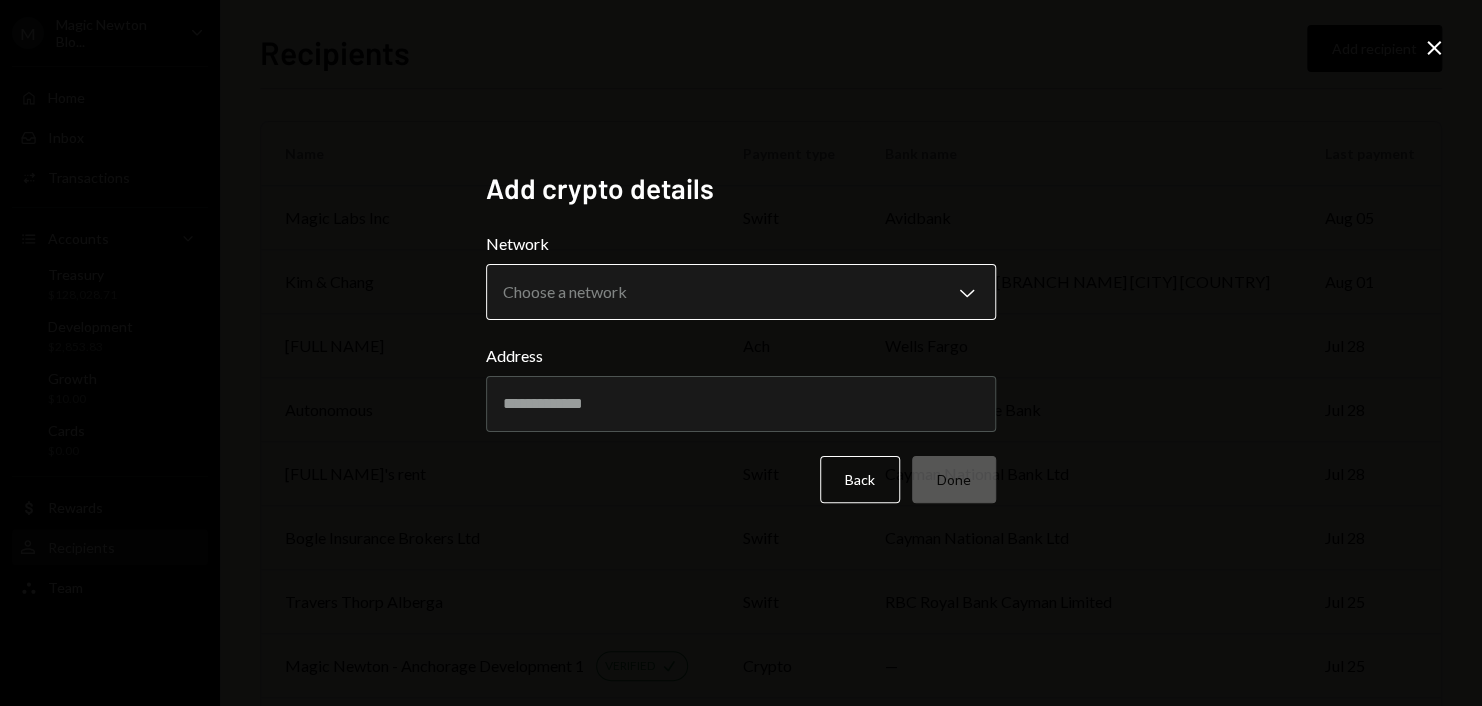 click on "M Magic Newton Blo... Caret Down Home Home Inbox Inbox Activities Transactions Accounts Accounts Caret Down Treasury $128,028.71 Development $2,853.83 Growth $10.00 Cards $0.00 Dollar Rewards User Recipients Team Team Recipients Add recipient Name Payment type Bank name Last payment Magic Labs Inc swift Avidbank Aug 05 Kim & Chang swift [BANK NAME] [BRANCH NAME] [CITY] [COUNTRY] Aug 01 [FULL NAME]  ach Wells Fargo Jul 28 Autonomous wire Western Alliance Bank Jul 28 [FULL NAME]'s rent swift Cayman National Bank Ltd Jul 28 Bogle Insurance Brokers Ltd swift Cayman National Bank Ltd Jul 28 Travers Thorp Alberga swift RBC Royal Bank Cayman Limited Jul 25 Magic Newton - Anchorage Development 1 VERIFIED Check crypto — Jul 25 Carey Olsen Cayman Limited swift Butterfield Bank Cayman Limited Jul 25 [FIRST] [LAST] VERIFIED Check crypto — Jul 10 [FIRST] [LAST] VERIFIED Check crypto — Jun 26 Bybit VERIFIED Check crypto — Jun 23 ach" at bounding box center [741, 353] 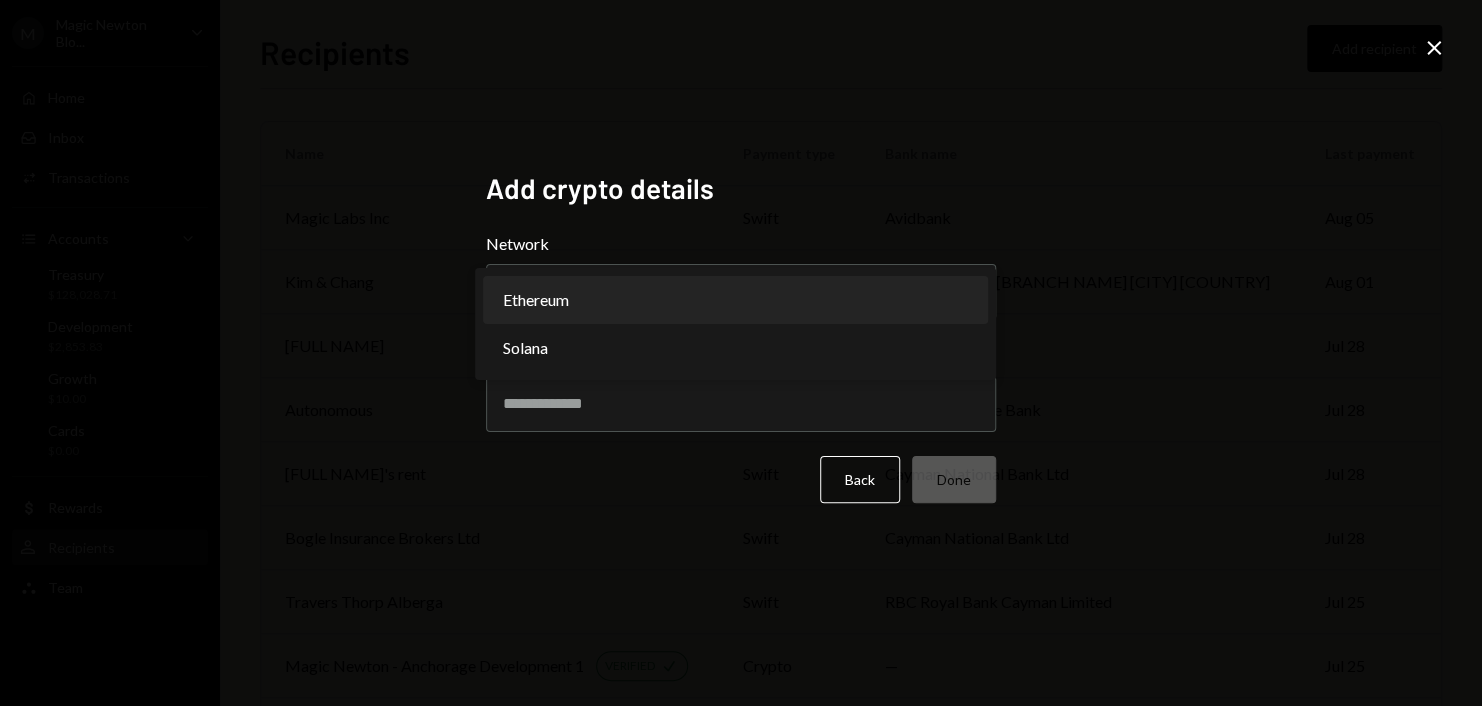 select on "**********" 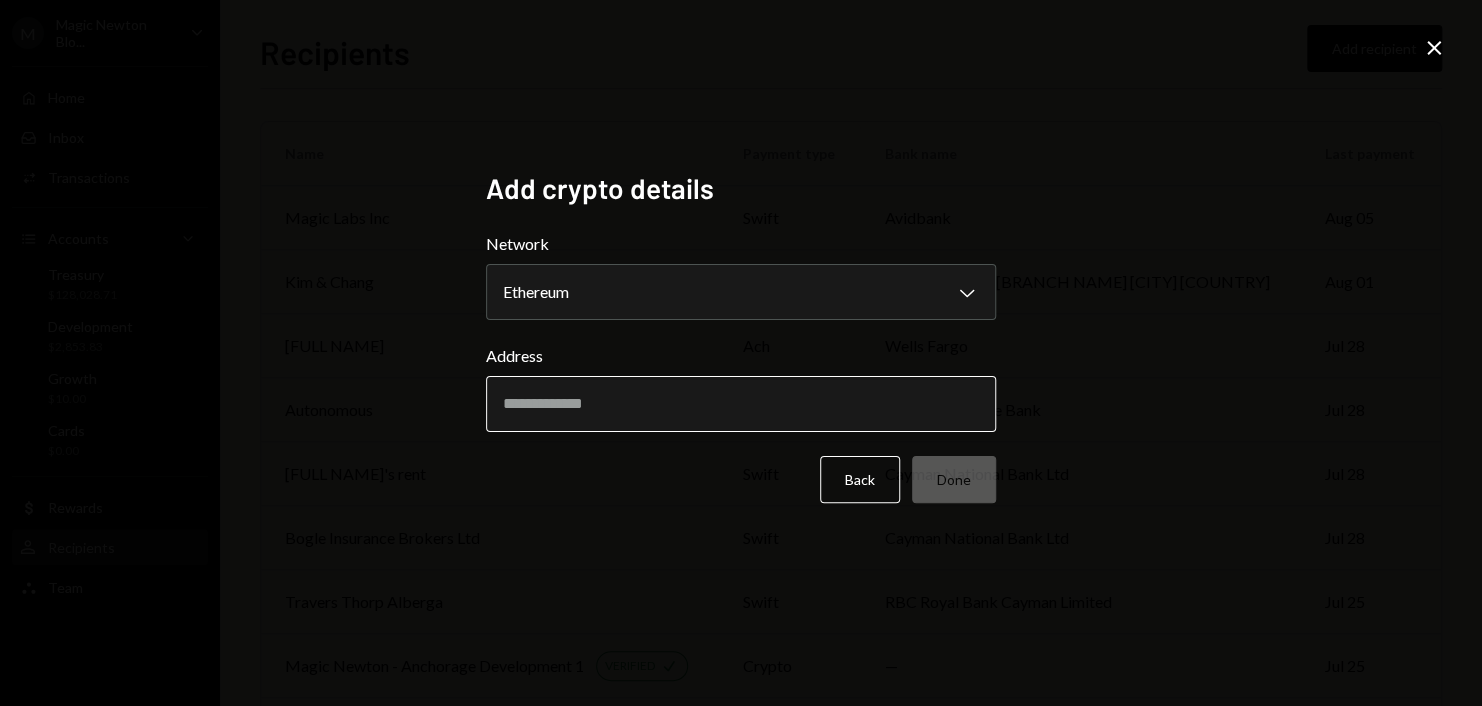 click on "Address" at bounding box center (741, 404) 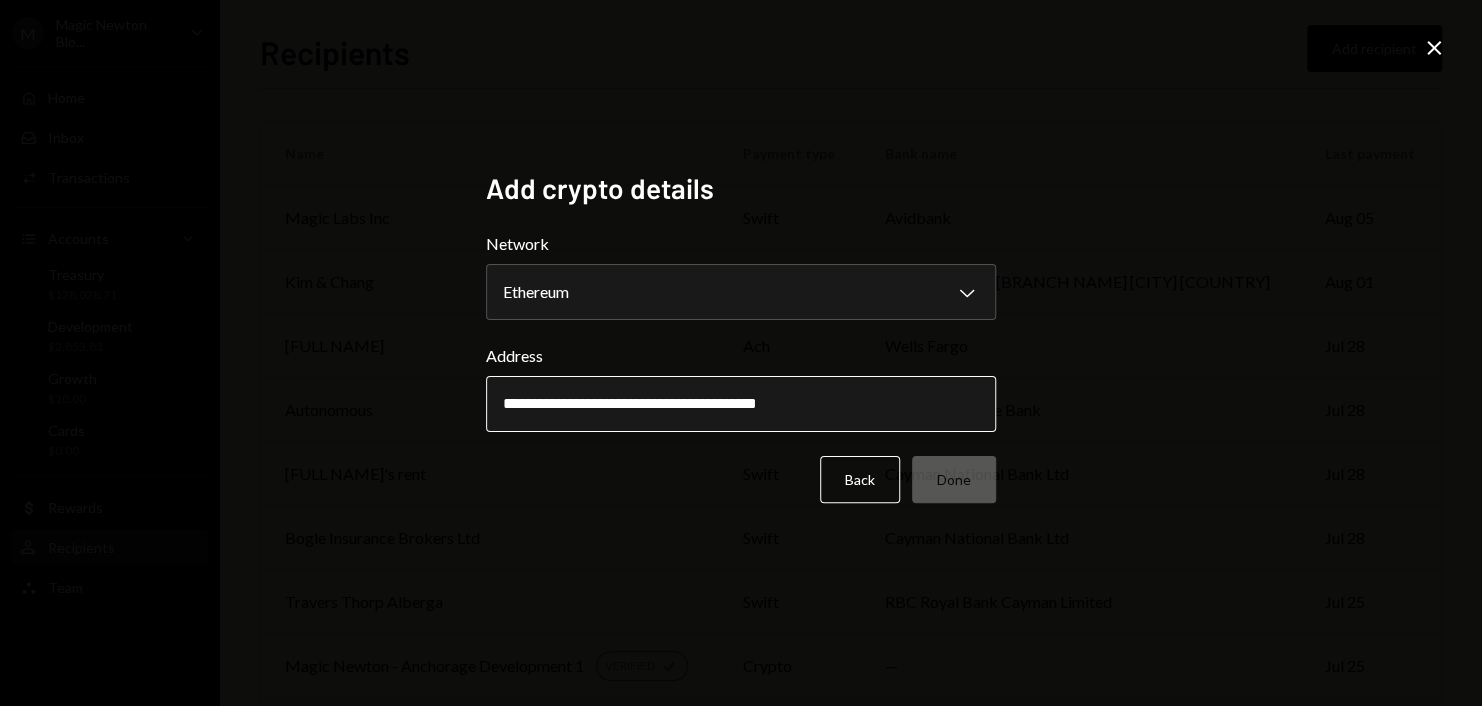 drag, startPoint x: 507, startPoint y: 399, endPoint x: 517, endPoint y: 402, distance: 10.440307 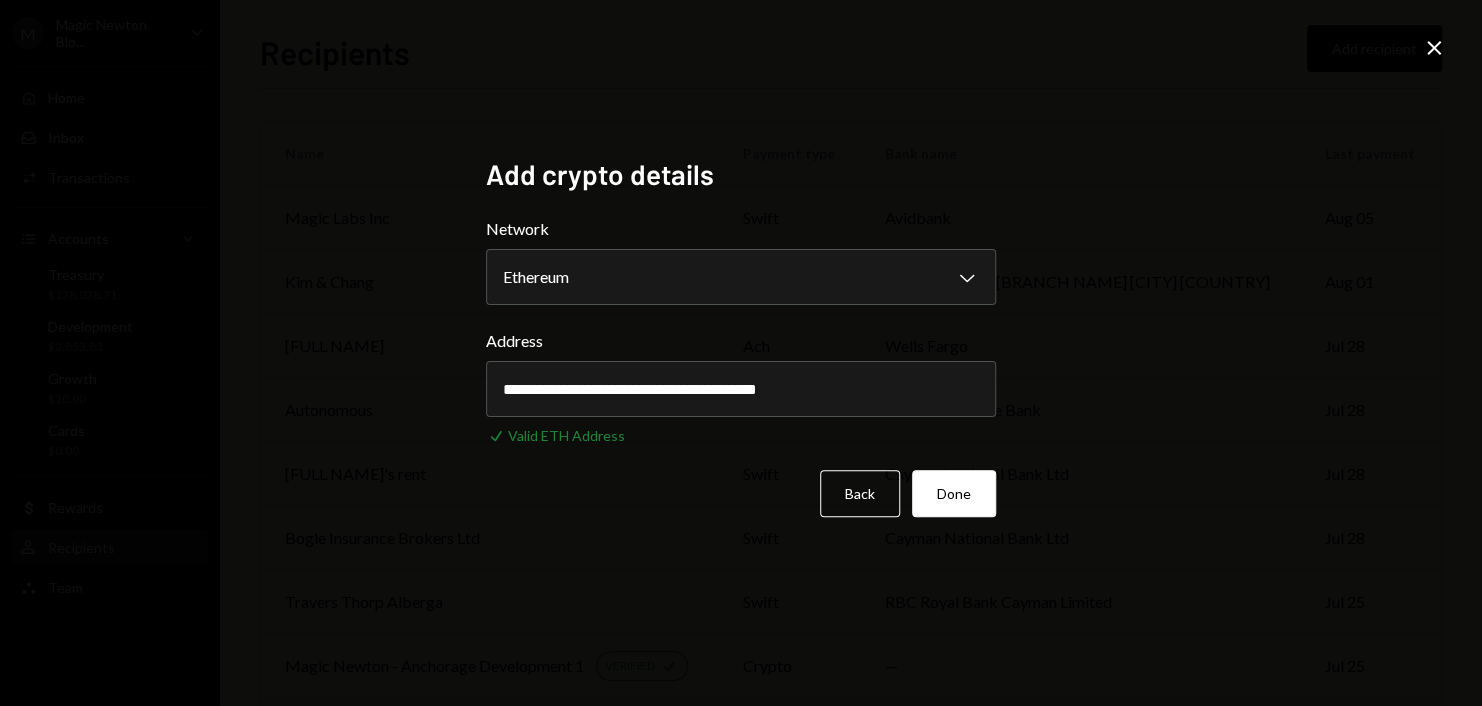 type on "**********" 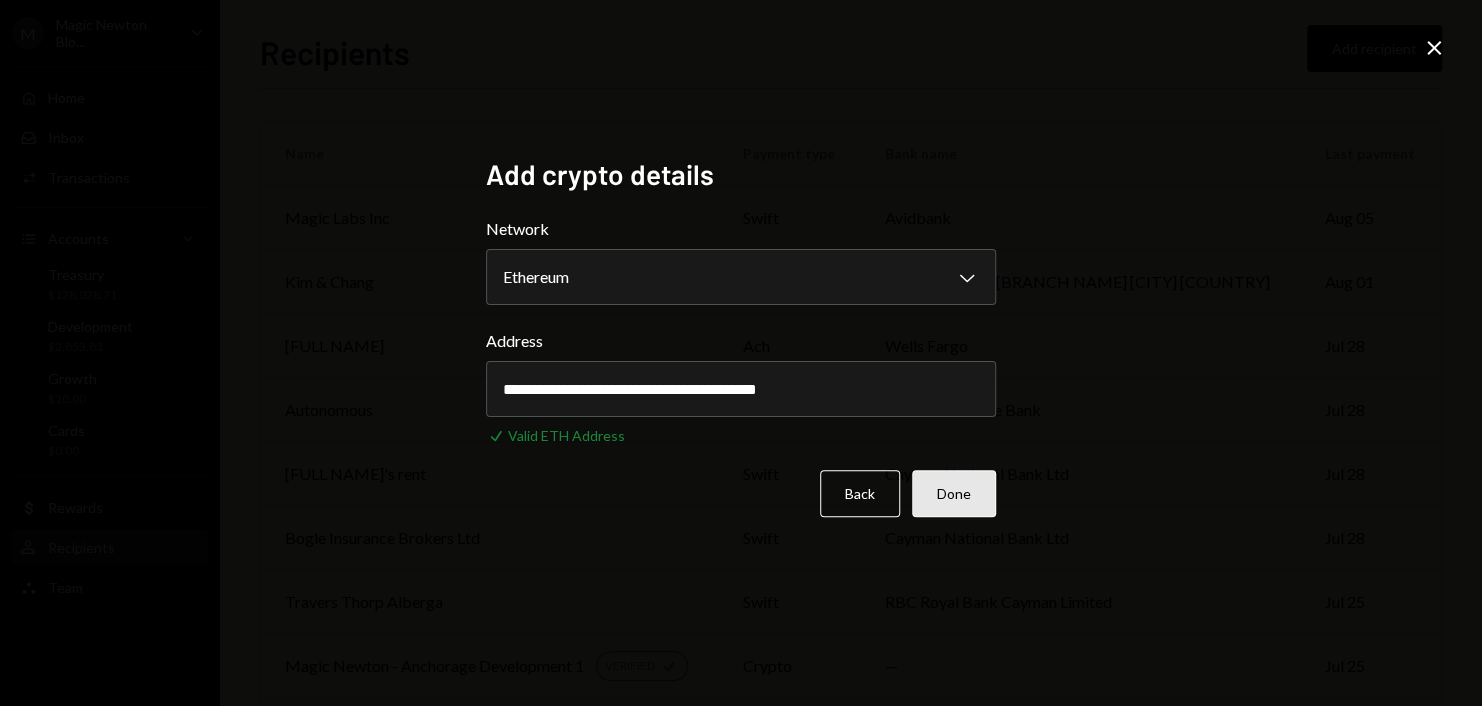 click on "Done" at bounding box center [954, 493] 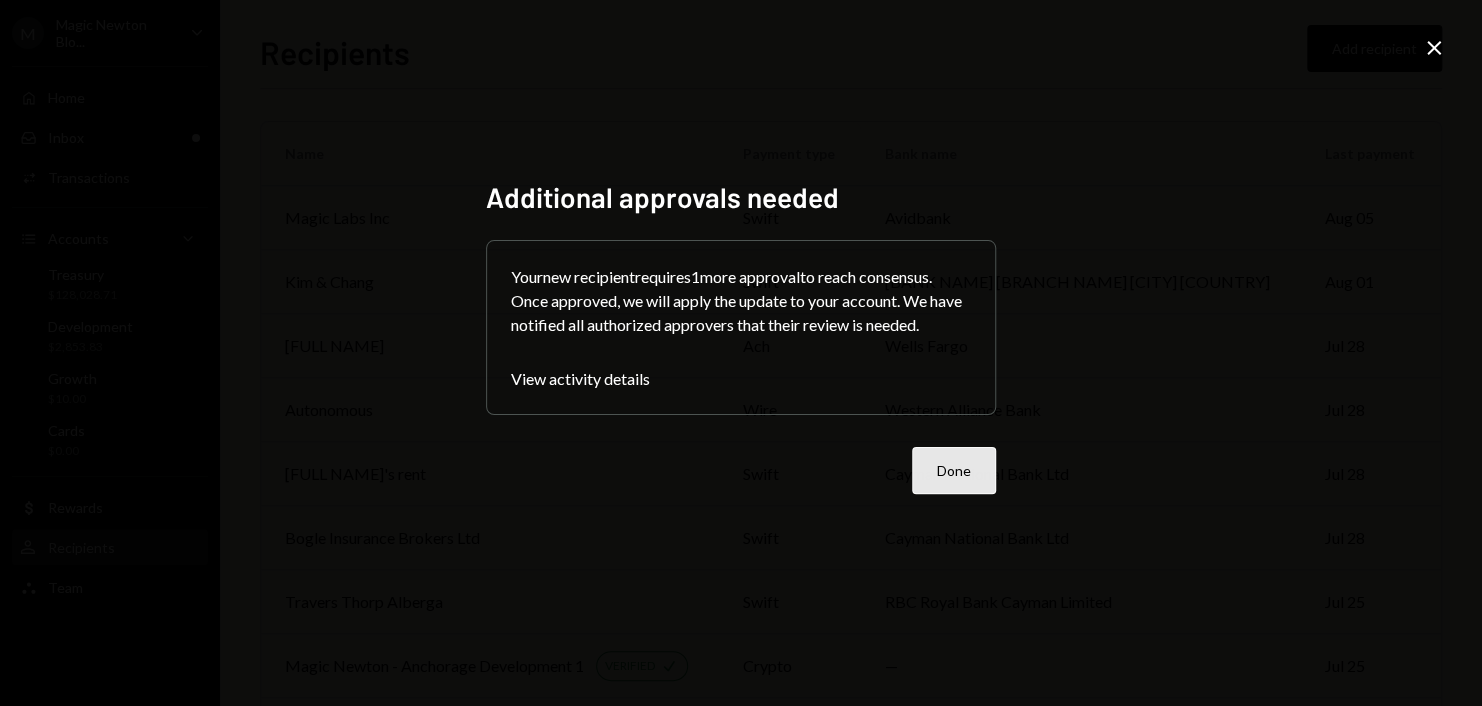 click on "Done" at bounding box center [954, 470] 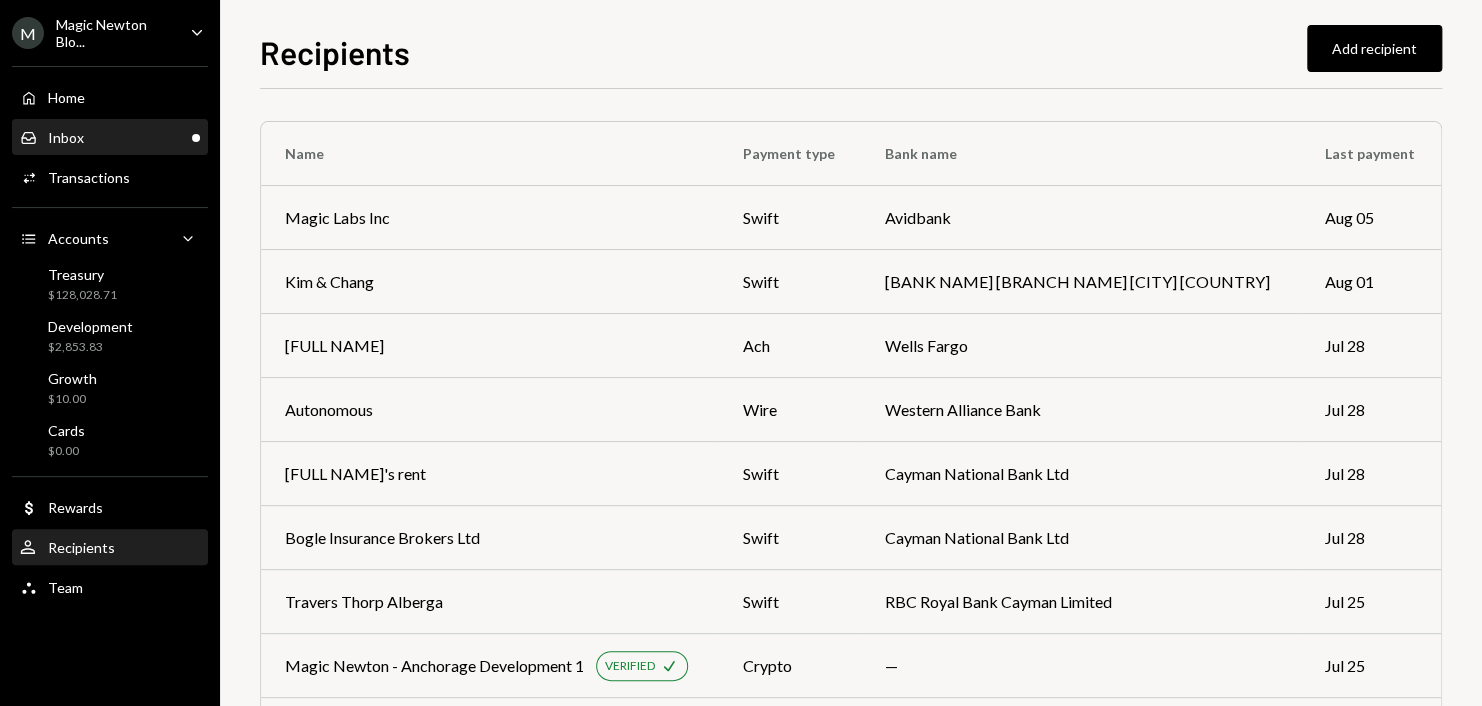 click on "Inbox Inbox" at bounding box center [110, 138] 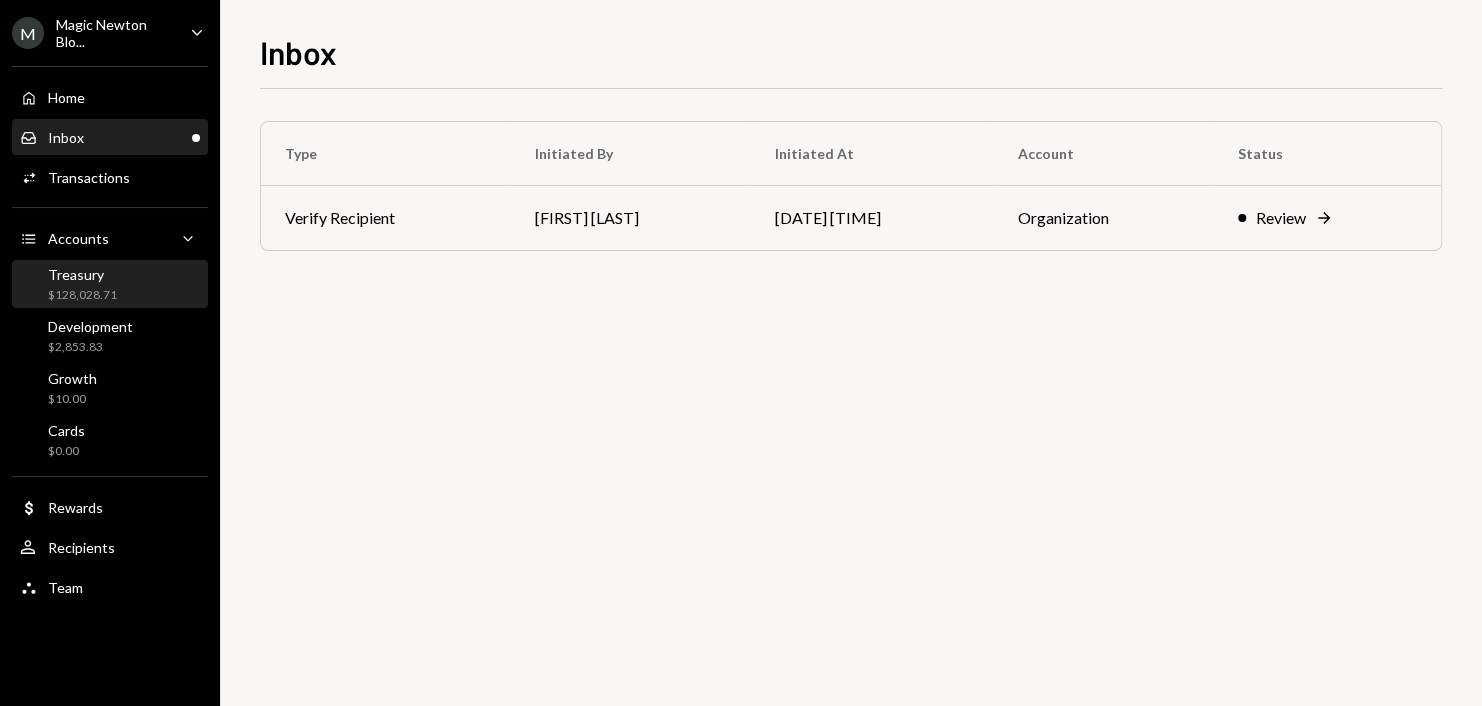 click on "Treasury" at bounding box center (82, 274) 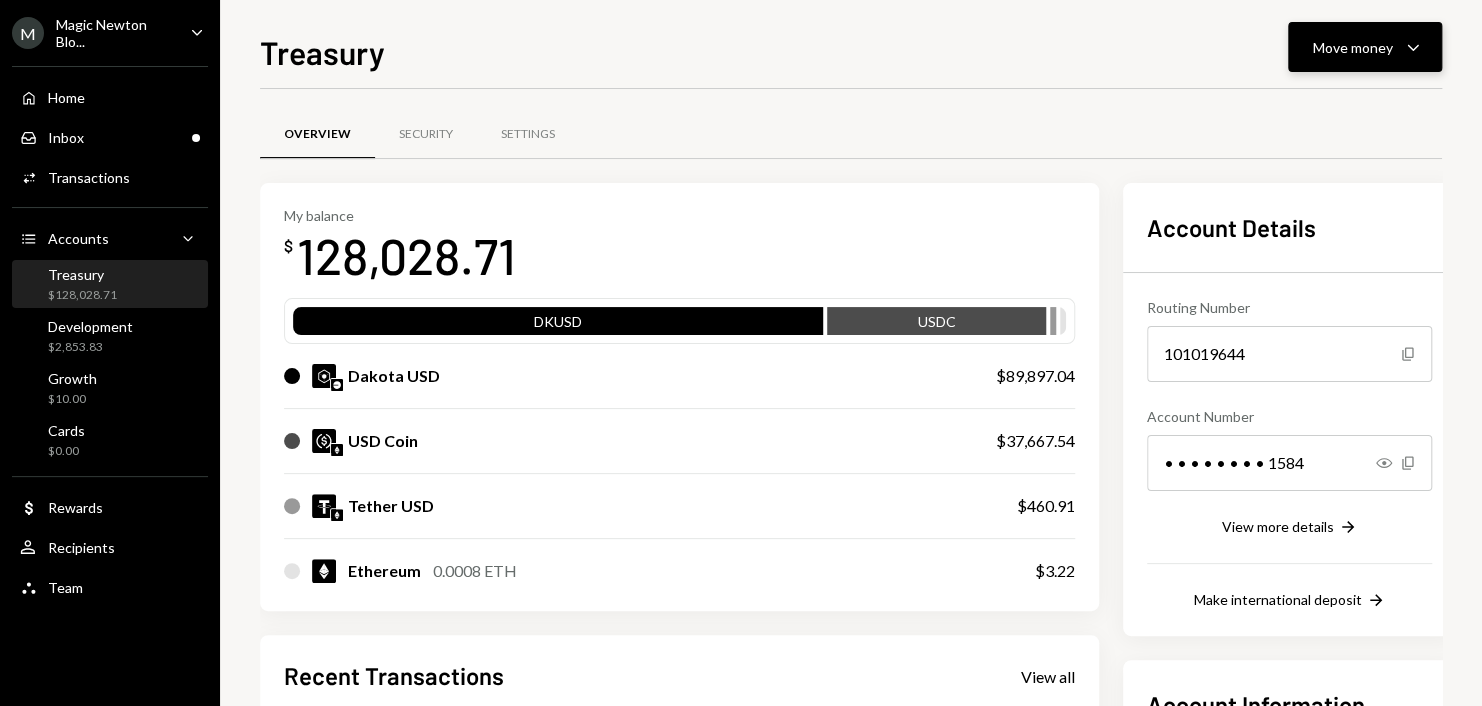 drag, startPoint x: 1348, startPoint y: 54, endPoint x: 1337, endPoint y: 70, distance: 19.416489 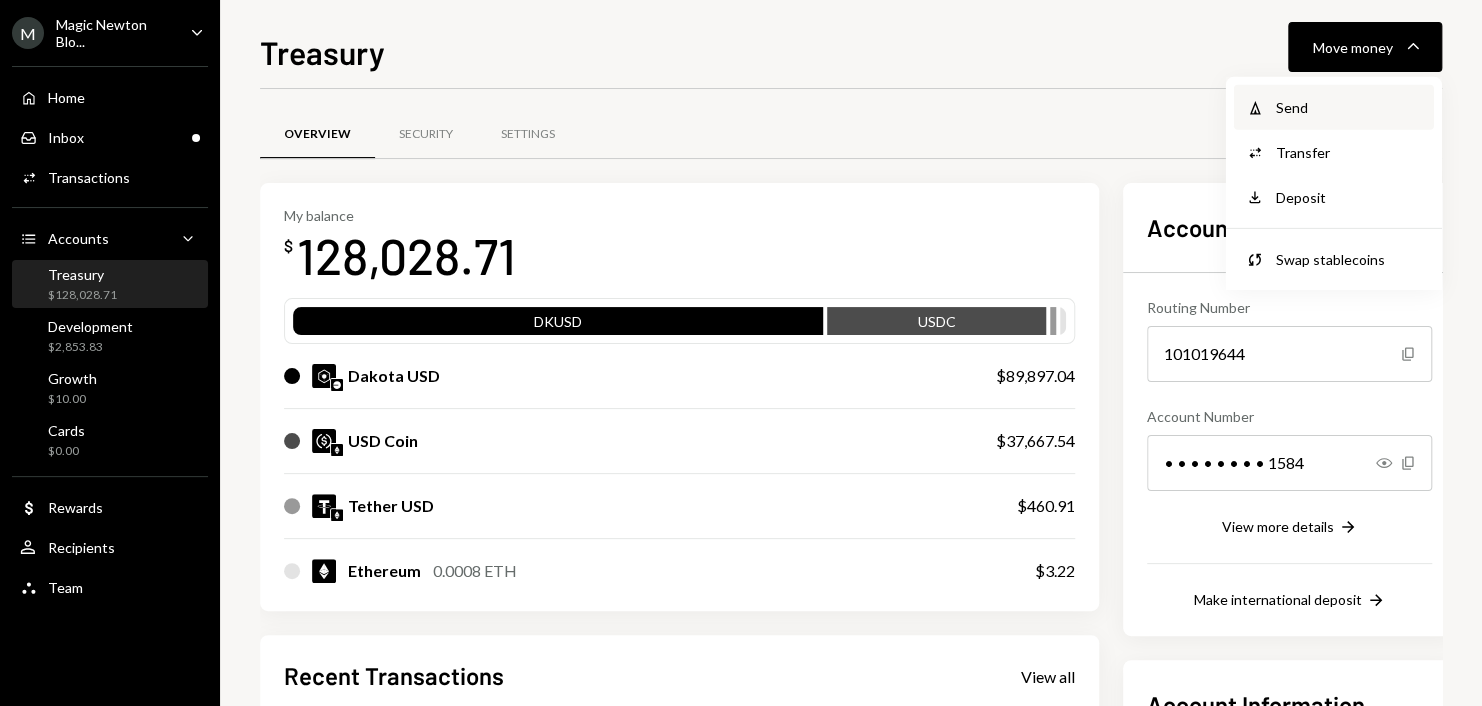 click on "Send" at bounding box center (1349, 107) 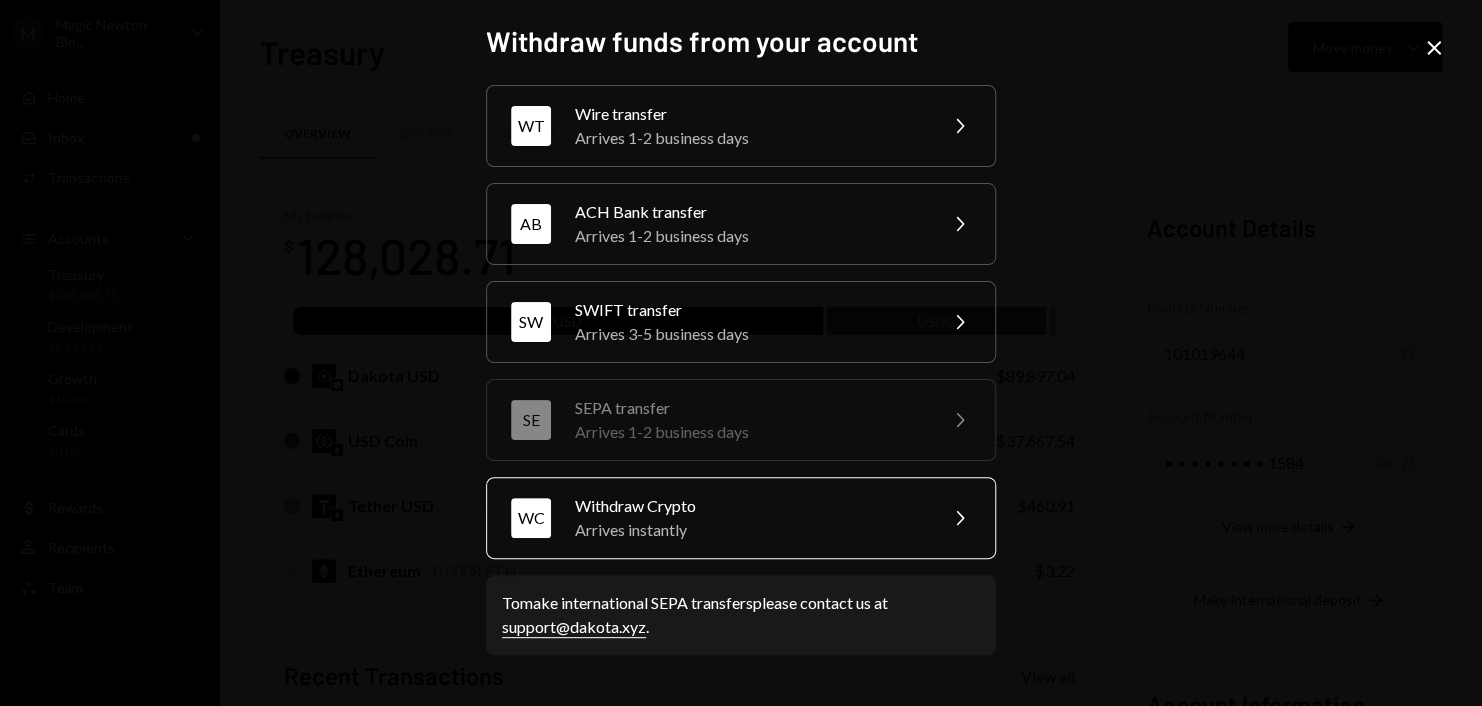 click on "Withdraw Crypto" at bounding box center (749, 506) 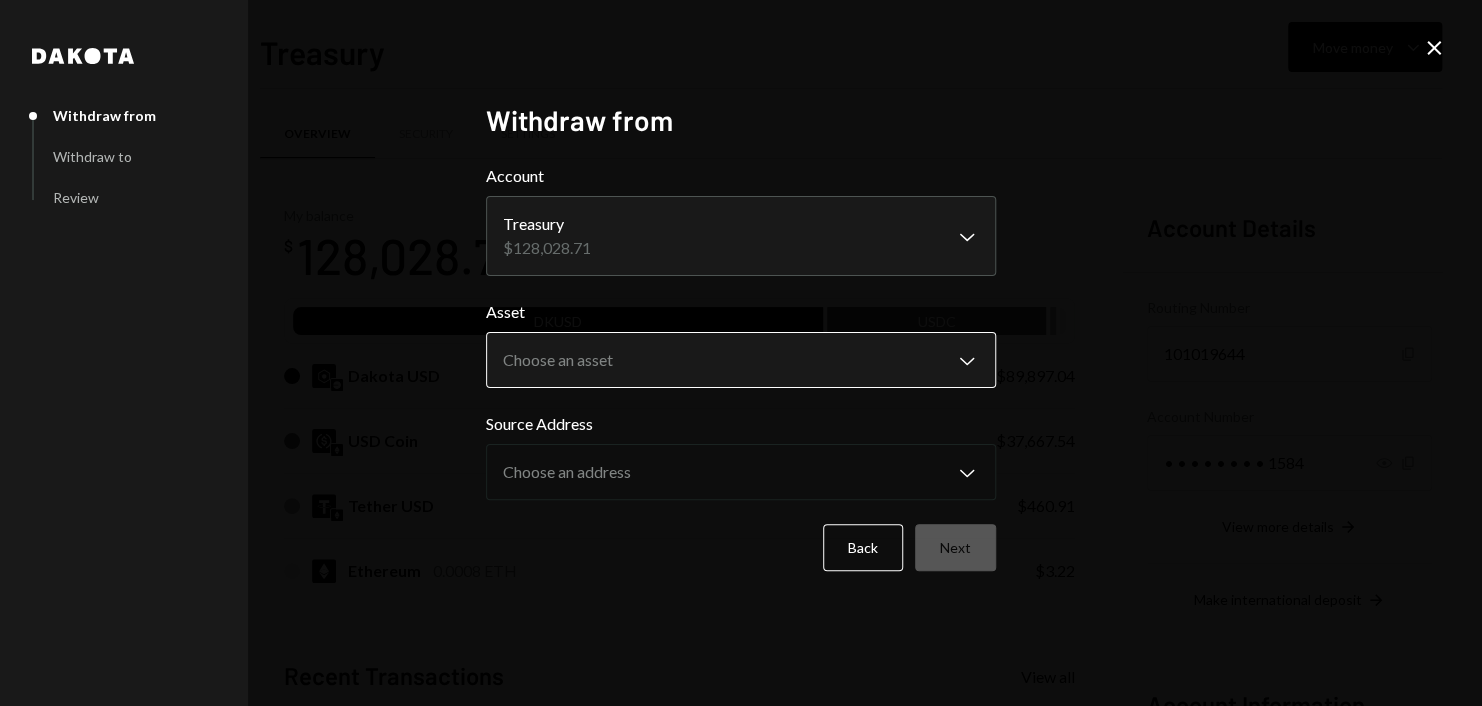 click on "M Magic Newton Blo... Caret Down Home Home Inbox Inbox Activities Transactions Accounts Accounts Caret Down Treasury $128,028.71 Development $2,853.83 Growth $10.00 Cards $0.00 Dollar Rewards User Recipients Team Team Treasury Move money Caret Down Overview Security Settings My balance $ 128,028.71 DKUSD USDC Dakota USD $89,897.04 USD Coin $37,667.54 Tether USD $460.91 Ethereum 0.0008  ETH $3.22 Recent Transactions View all Type Initiated By Initiated At Status Billing Drawdown Withdrawal 250  DKUSD Dakota System [DATE] [TIME] Completed Withdrawal 4,166.67  DKUSD [LAST NAME] [LAST NAME] [DATE] [TIME] Completed Withdrawal 448.5  DKUSD [FIRST] [LAST] [DATE] [TIME] Completed Bank Payment $14,706.00 [LAST NAME] [LAST NAME] [DATE] [TIME] Completed Bank Payment $1,228.00 [LAST NAME] [LAST NAME] [DATE] [TIME] Completed Account Details Routing Number 101019644 Copy Account Number • • • • • • • •  1584 Show Copy View more details Right Arrow Make international deposit Right Arrow Account Information Up Right Arrow" at bounding box center (741, 353) 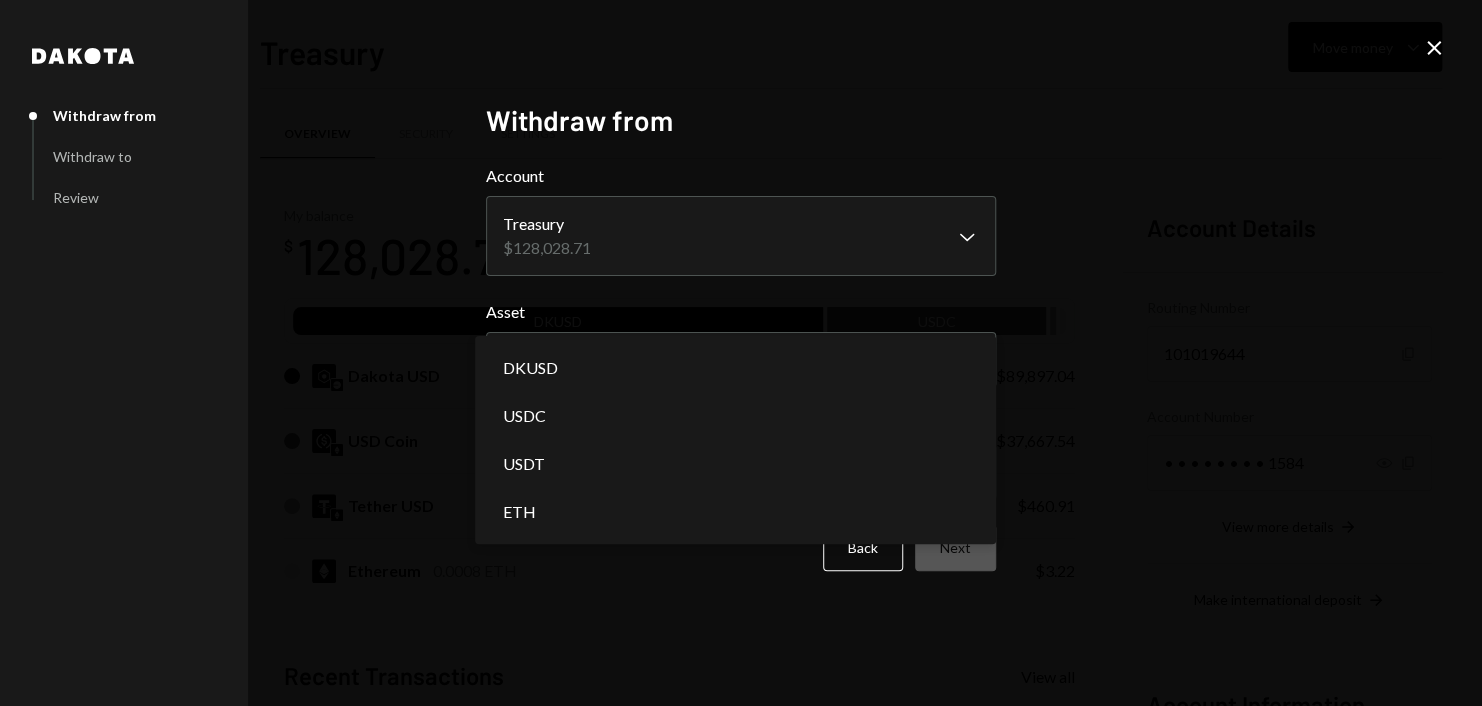 click on "DKUSD USDC USDT ETH" at bounding box center [735, 440] 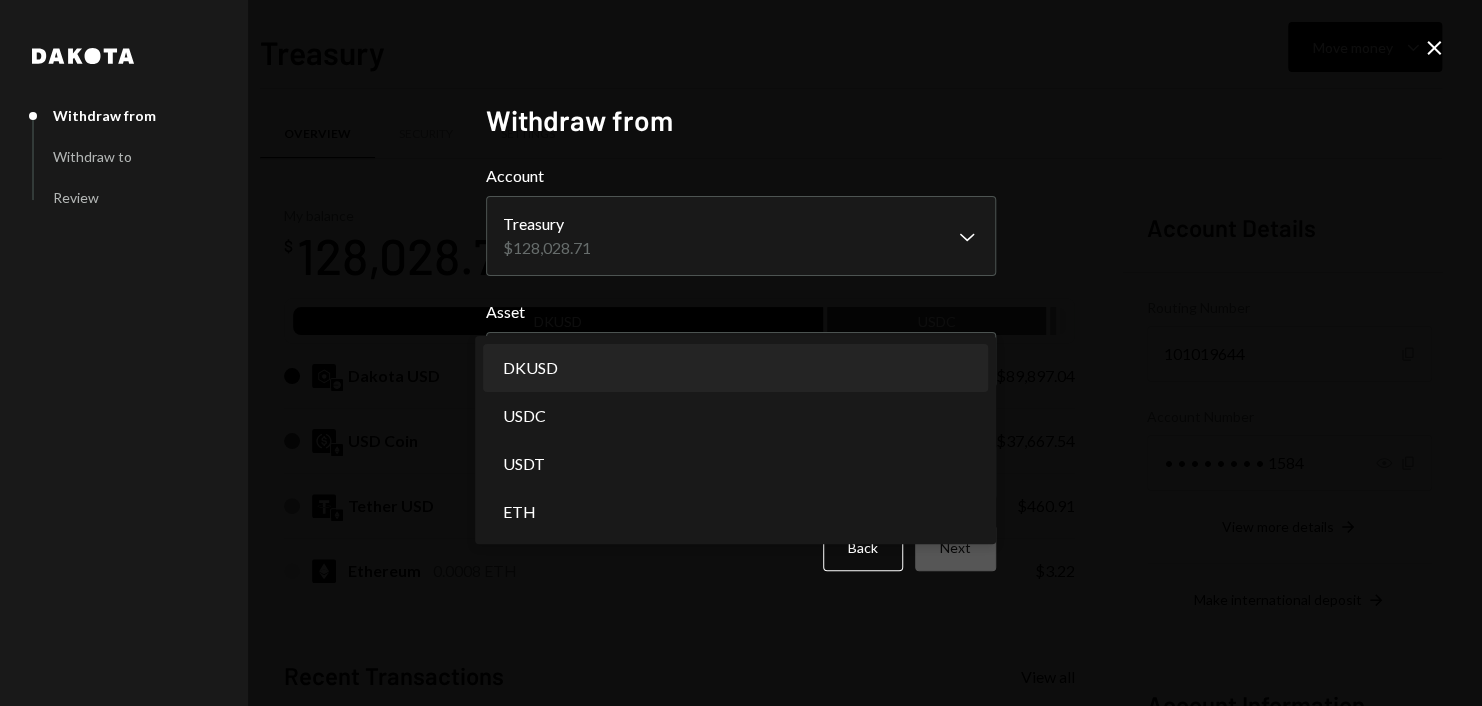 select on "*****" 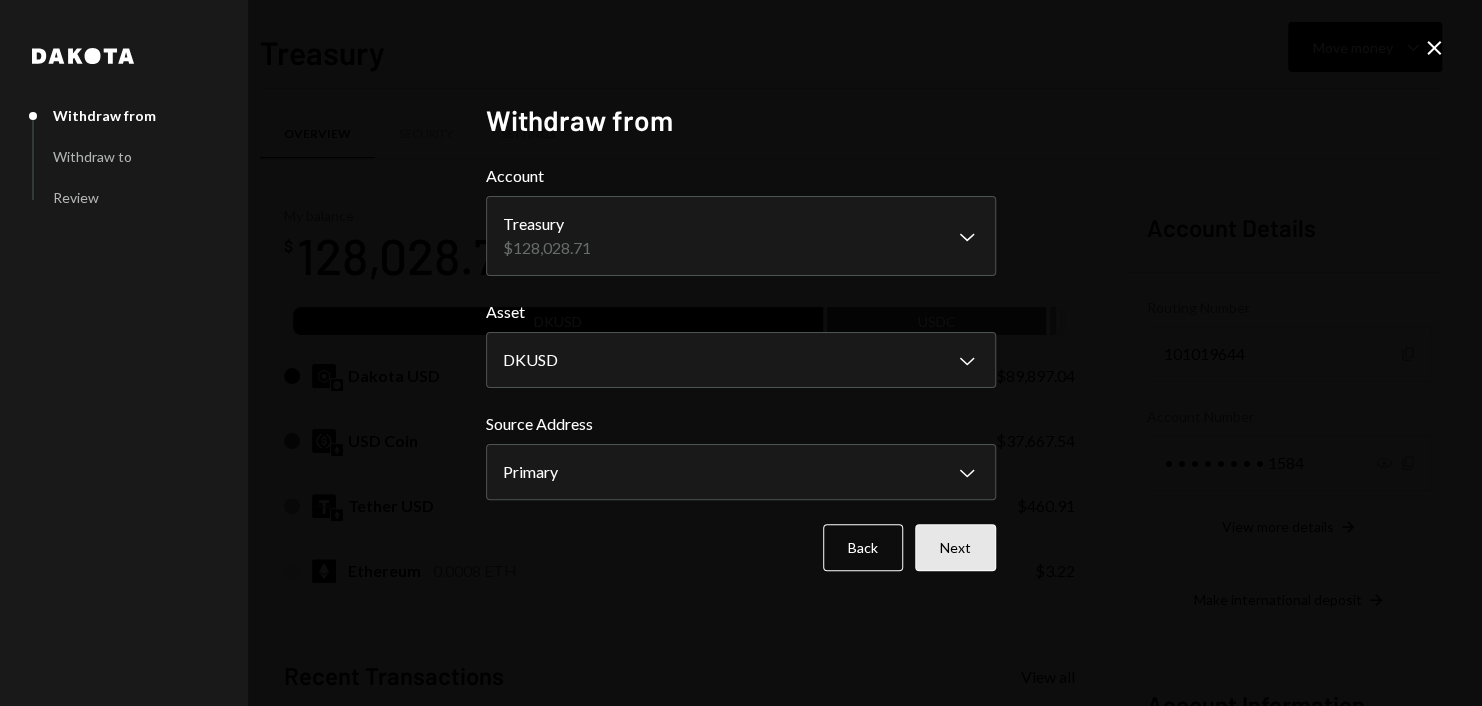 click on "Next" at bounding box center [955, 547] 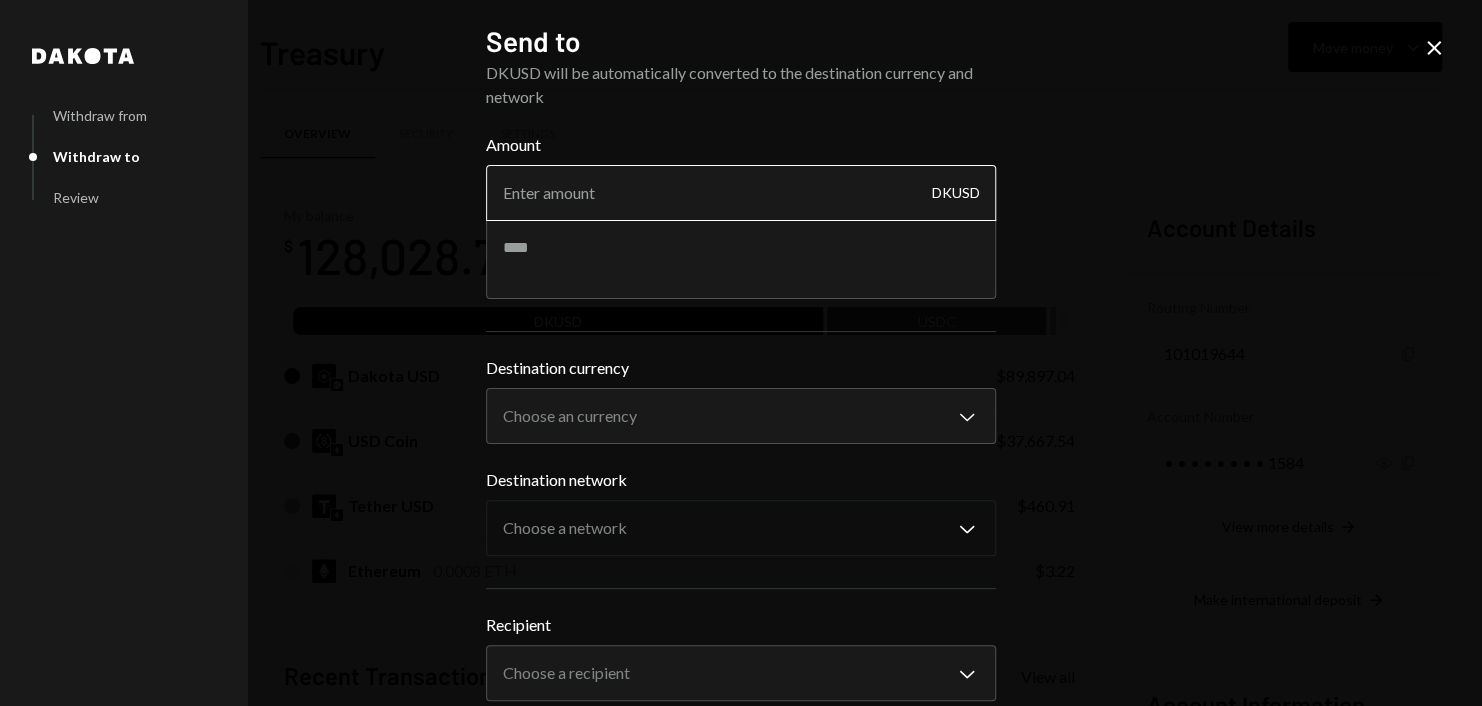 click on "Amount" at bounding box center [741, 193] 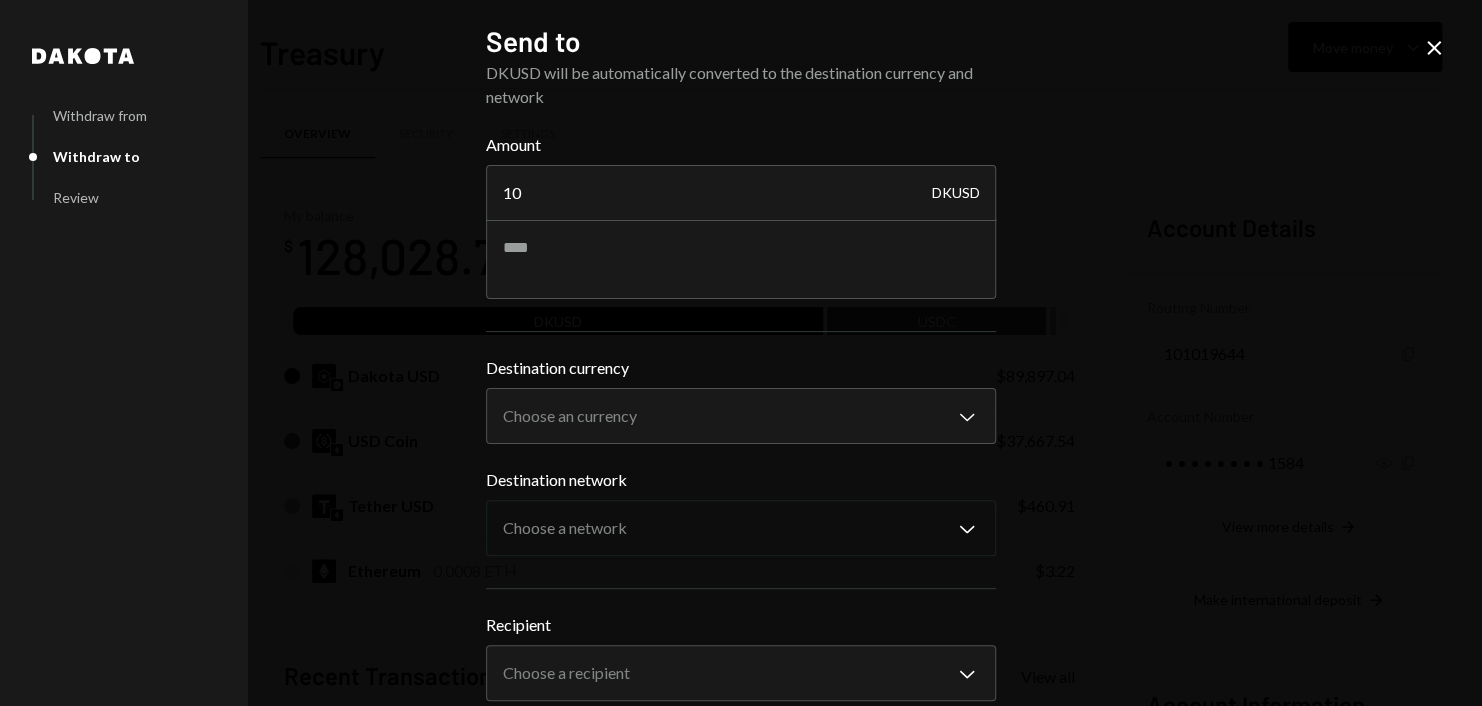 click on "**********" at bounding box center [741, 353] 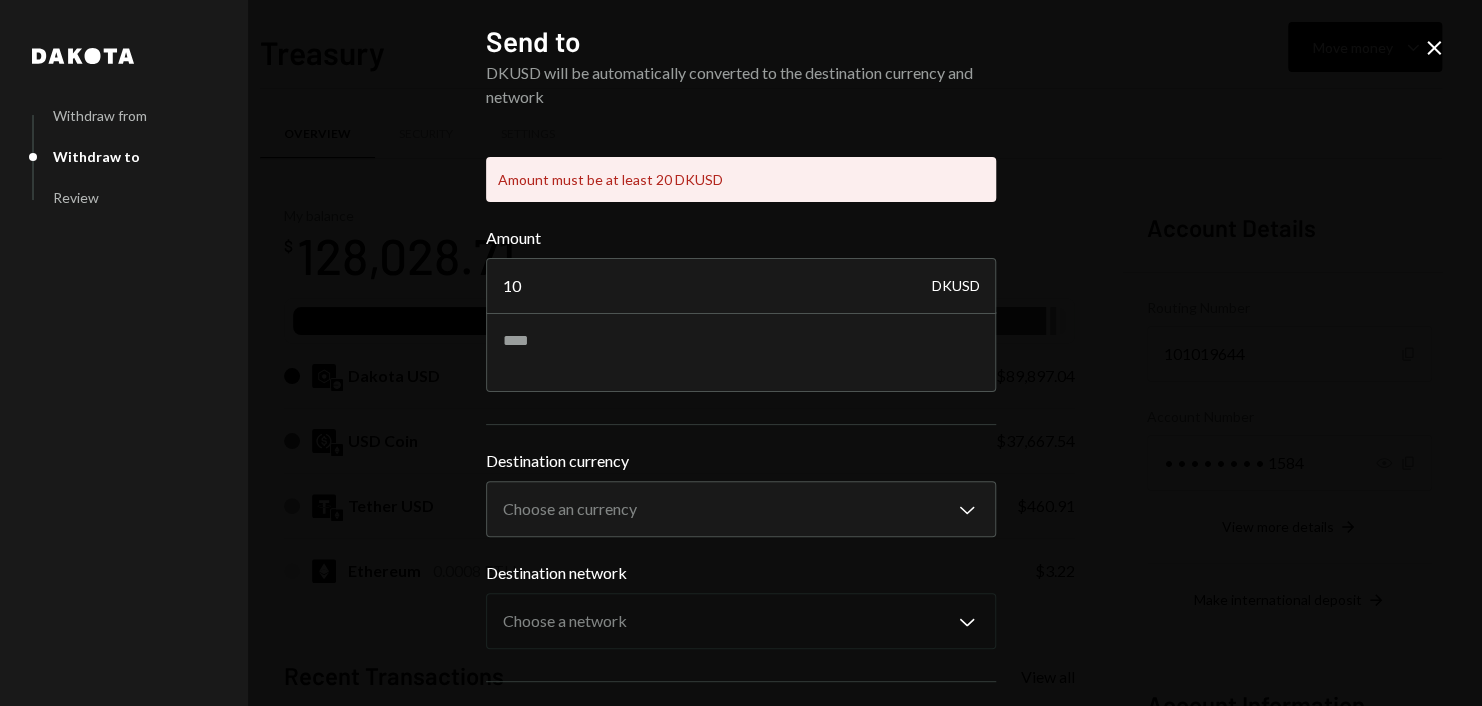 drag, startPoint x: 736, startPoint y: 294, endPoint x: 449, endPoint y: 302, distance: 287.11148 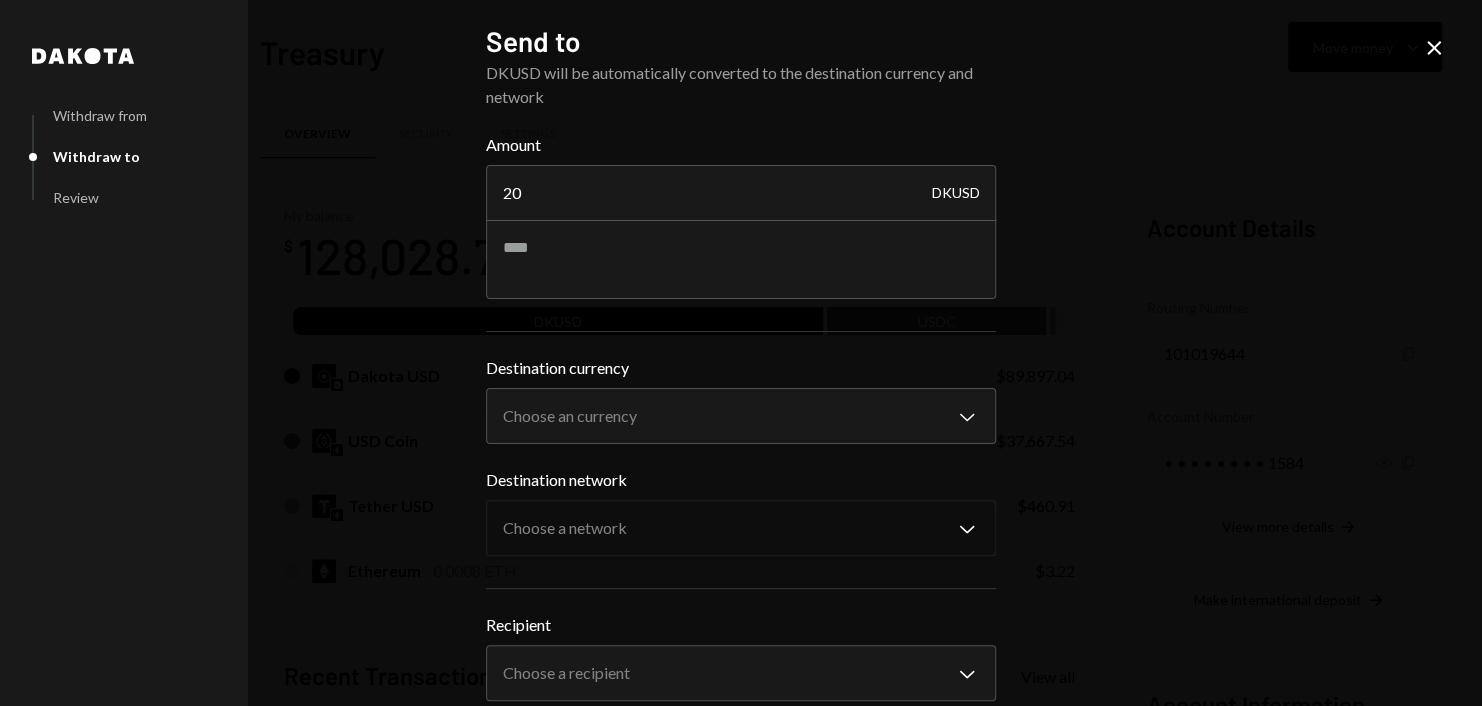 type on "20" 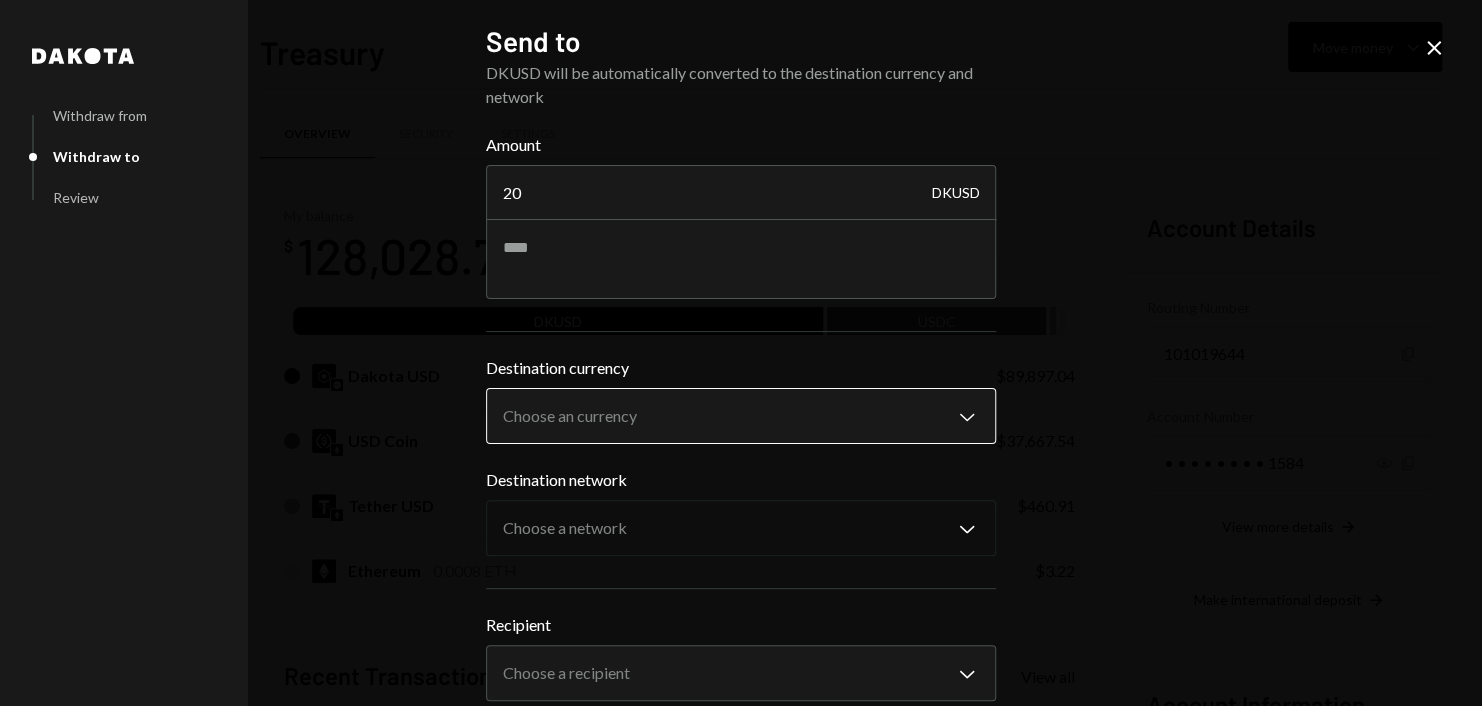 drag, startPoint x: 1089, startPoint y: 388, endPoint x: 811, endPoint y: 396, distance: 278.11508 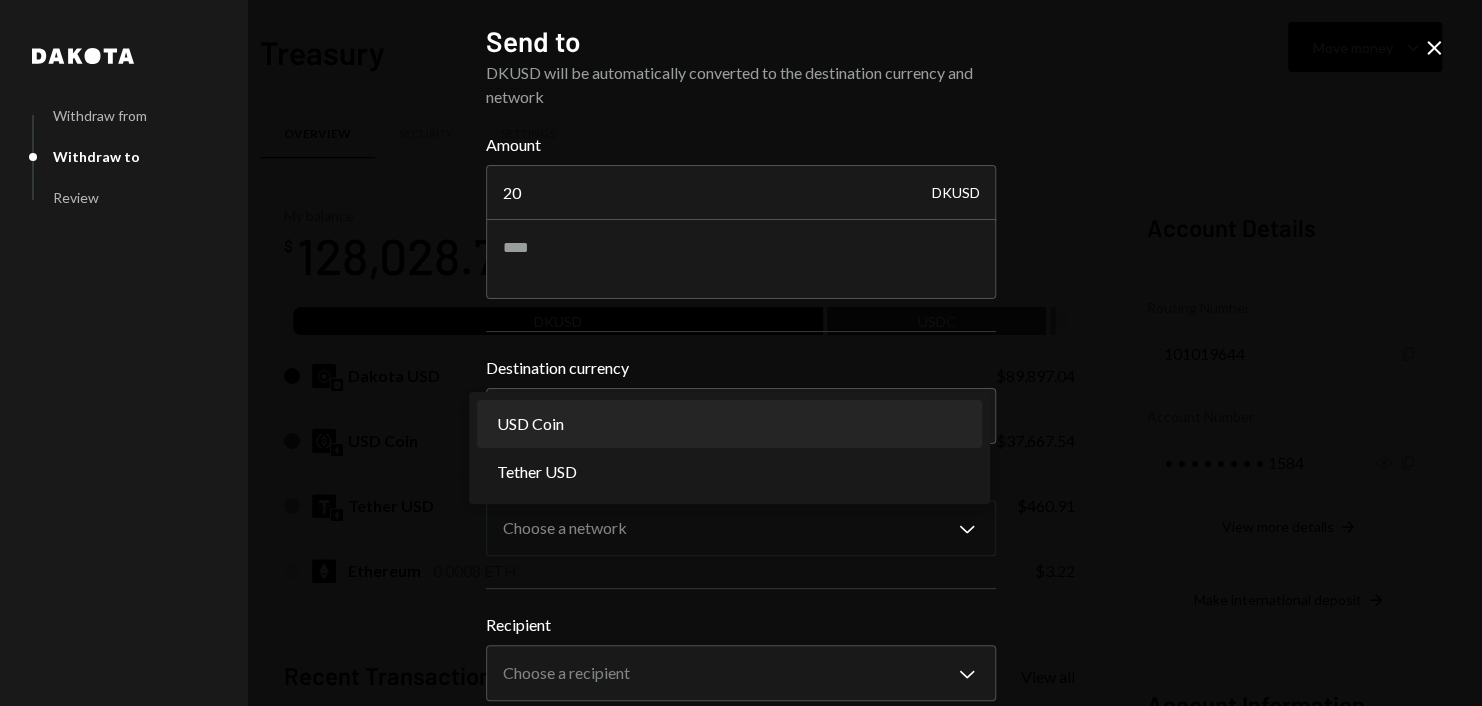 select on "****" 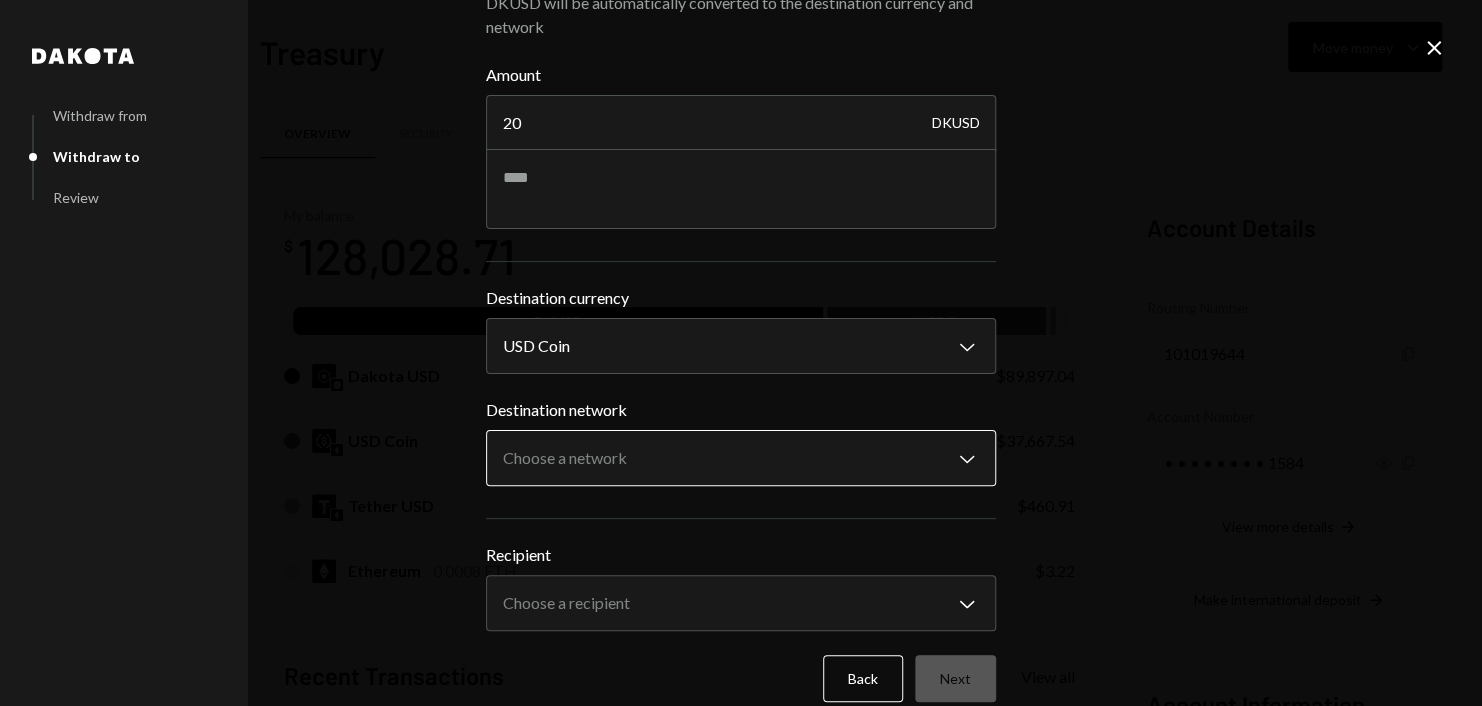 scroll, scrollTop: 96, scrollLeft: 0, axis: vertical 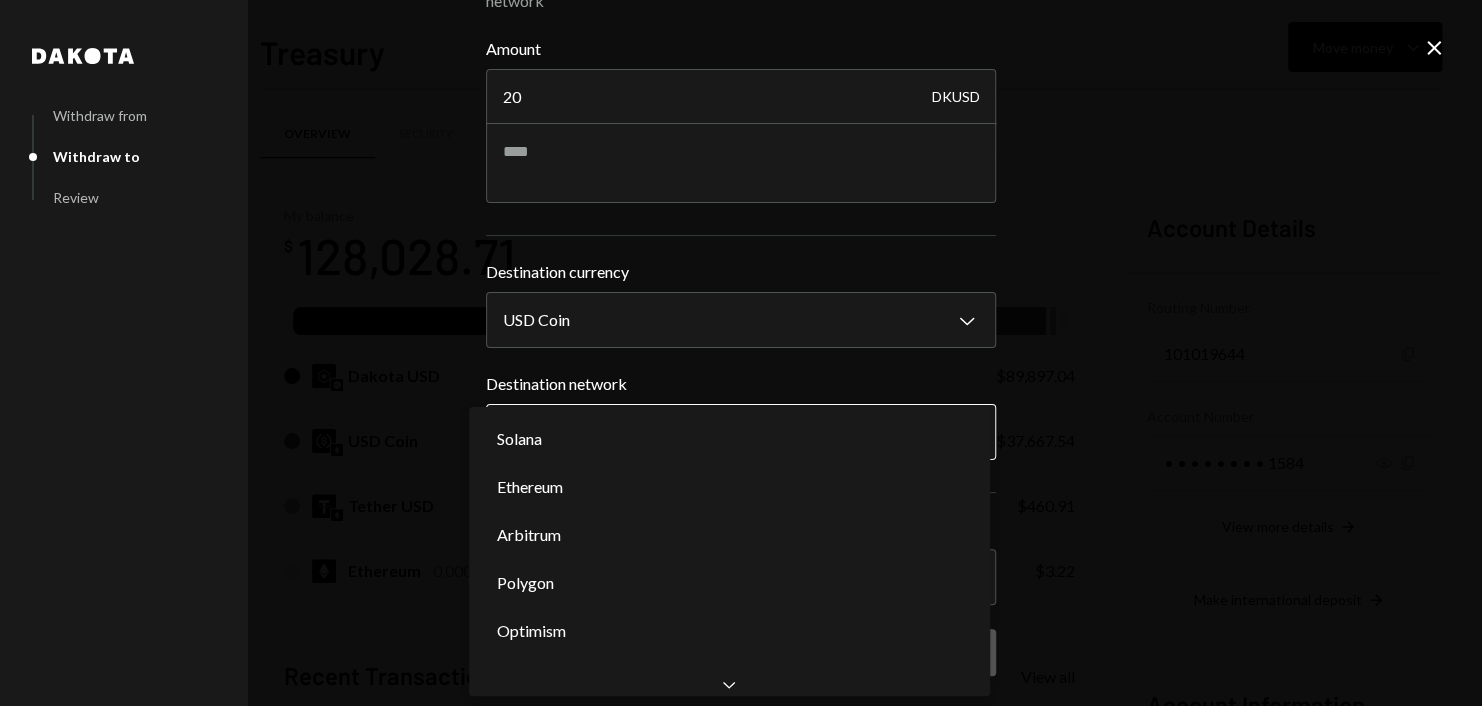 click on "M Magic Newton Blo... Caret Down Home Home Inbox Inbox Activities Transactions Accounts Accounts Caret Down Treasury $128,028.71 Development $2,853.83 Growth $10.00 Cards $0.00 Dollar Rewards User Recipients Team Team Treasury Move money Caret Down Overview Security Settings My balance $ 128,028.71 DKUSD USDC Dakota USD $89,897.04 USD Coin $37,667.54 Tether USD $460.91 Ethereum 0.0008  ETH $3.22 Recent Transactions View all Type Initiated By Initiated At Status Billing Drawdown Withdrawal 250  DKUSD Dakota System [DATE] [TIME] Completed Withdrawal 4,166.67  DKUSD [LAST NAME] [LAST NAME] [DATE] [TIME] Completed Withdrawal 448.5  DKUSD [FIRST] [LAST] [DATE] [TIME] Completed Bank Payment $14,706.00 [LAST NAME] [LAST NAME] [DATE] [TIME] Completed Bank Payment $1,228.00 [LAST NAME] [LAST NAME] [DATE] [TIME] Completed Account Details Routing Number 101019644 Copy Account Number • • • • • • • •  1584 Show Copy View more details Right Arrow Make international deposit Right Arrow Account Information Up Right Arrow" at bounding box center [741, 353] 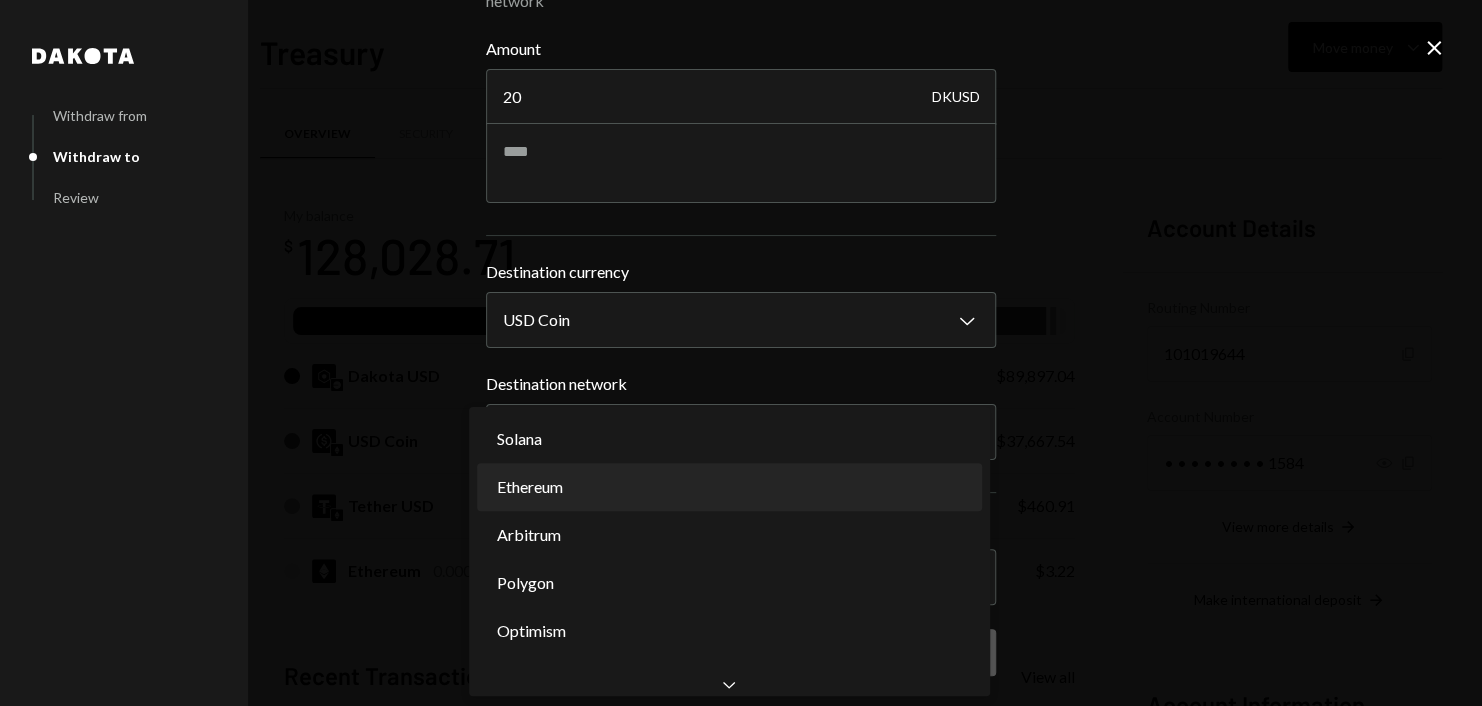select on "**********" 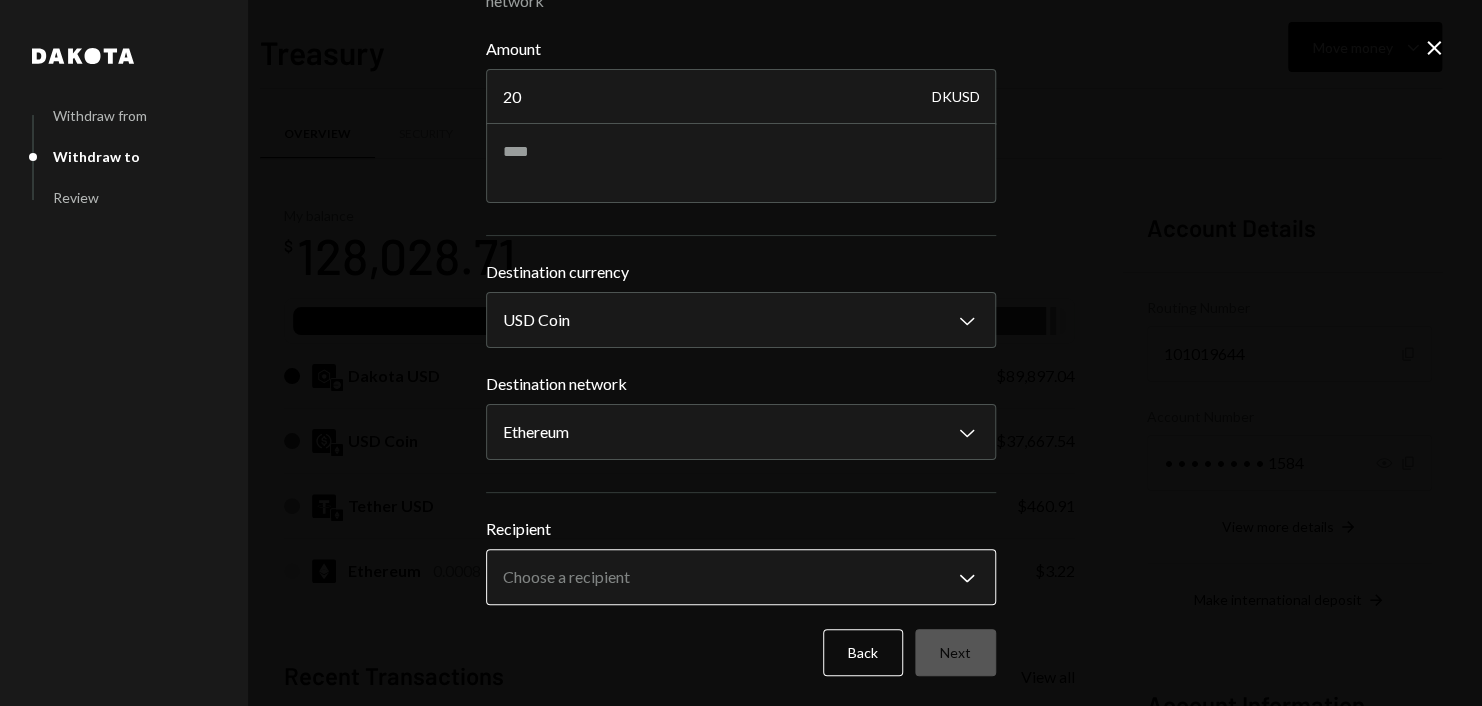 click on "M Magic Newton Blo... Caret Down Home Home Inbox Inbox Activities Transactions Accounts Accounts Caret Down Treasury $128,028.71 Development $2,853.83 Growth $10.00 Cards $0.00 Dollar Rewards User Recipients Team Team Treasury Move money Caret Down Overview Security Settings My balance $ 128,028.71 DKUSD USDC Dakota USD $89,897.04 USD Coin $37,667.54 Tether USD $460.91 Ethereum 0.0008  ETH $3.22 Recent Transactions View all Type Initiated By Initiated At Status Billing Drawdown Withdrawal 250  DKUSD Dakota System [DATE] [TIME] Completed Withdrawal 4,166.67  DKUSD [LAST NAME] [LAST NAME] [DATE] [TIME] Completed Withdrawal 448.5  DKUSD [FIRST] [LAST] [DATE] [TIME] Completed Bank Payment $14,706.00 [LAST NAME] [LAST NAME] [DATE] [TIME] Completed Bank Payment $1,228.00 [LAST NAME] [LAST NAME] [DATE] [TIME] Completed Account Details Routing Number 101019644 Copy Account Number • • • • • • • •  1584 Show Copy View more details Right Arrow Make international deposit Right Arrow Account Information Up Right Arrow" at bounding box center (741, 353) 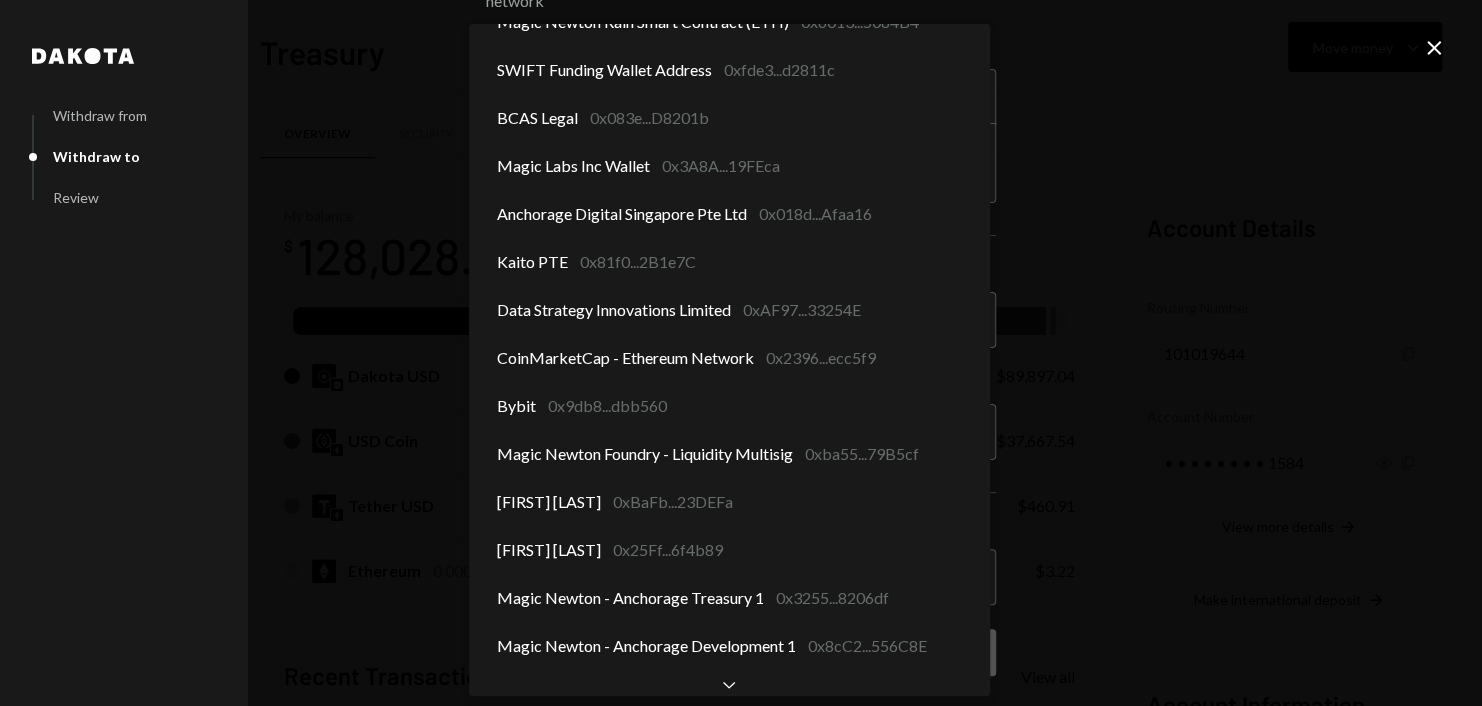 scroll, scrollTop: 73, scrollLeft: 0, axis: vertical 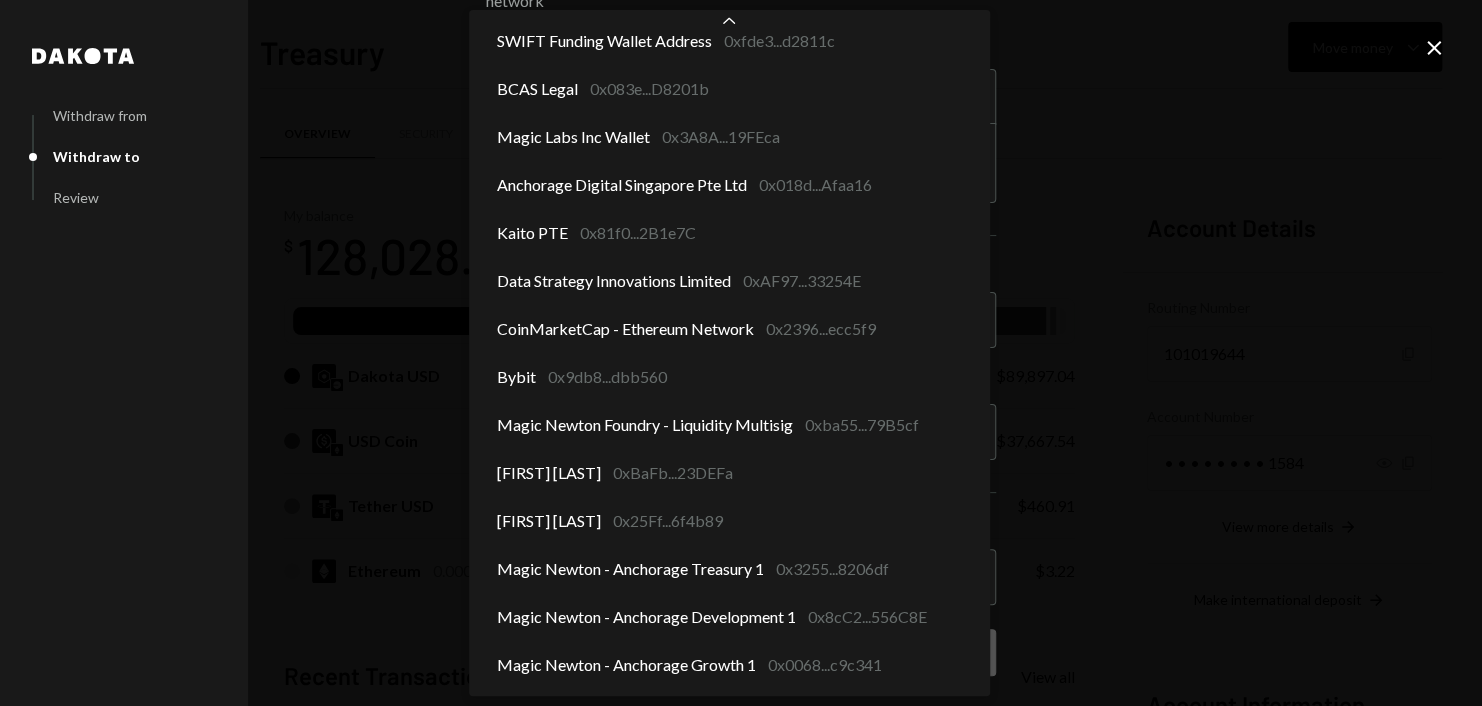 select on "**********" 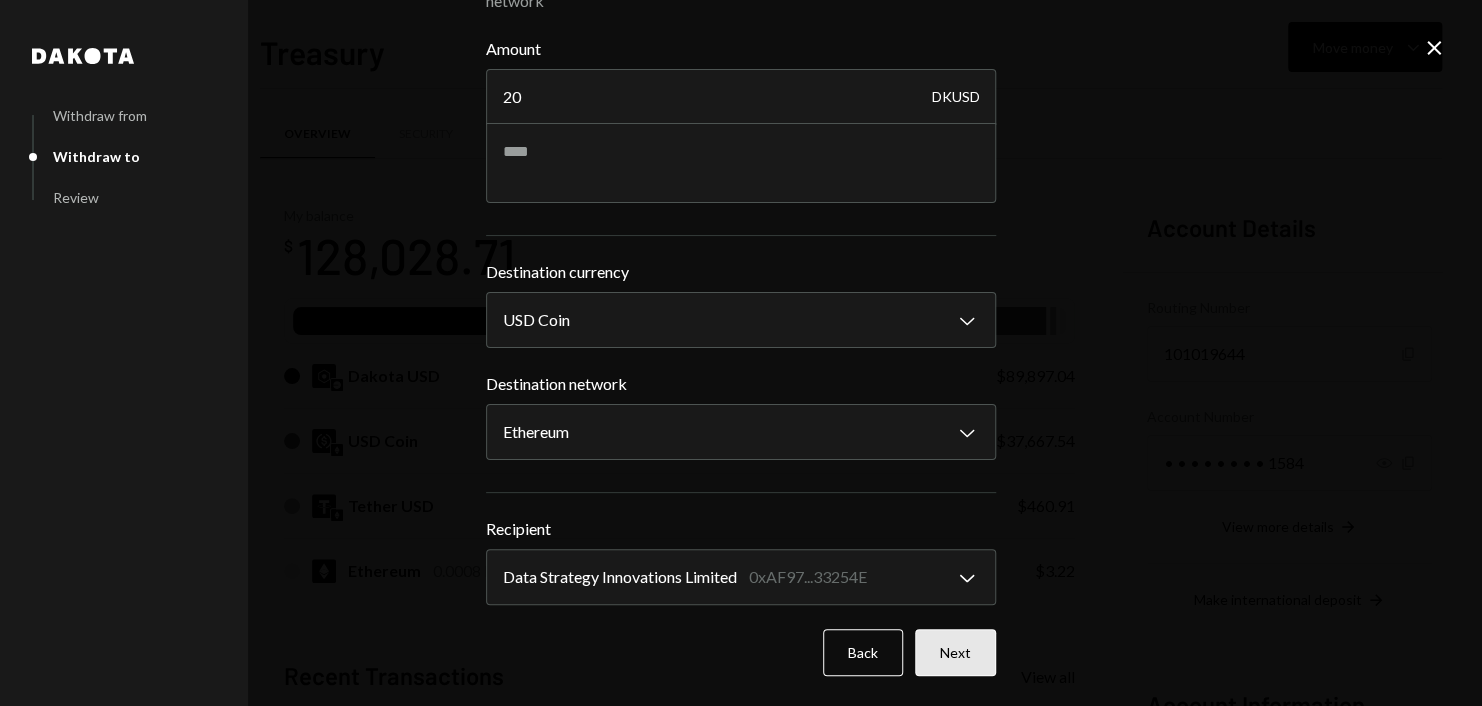 click on "Next" at bounding box center [955, 652] 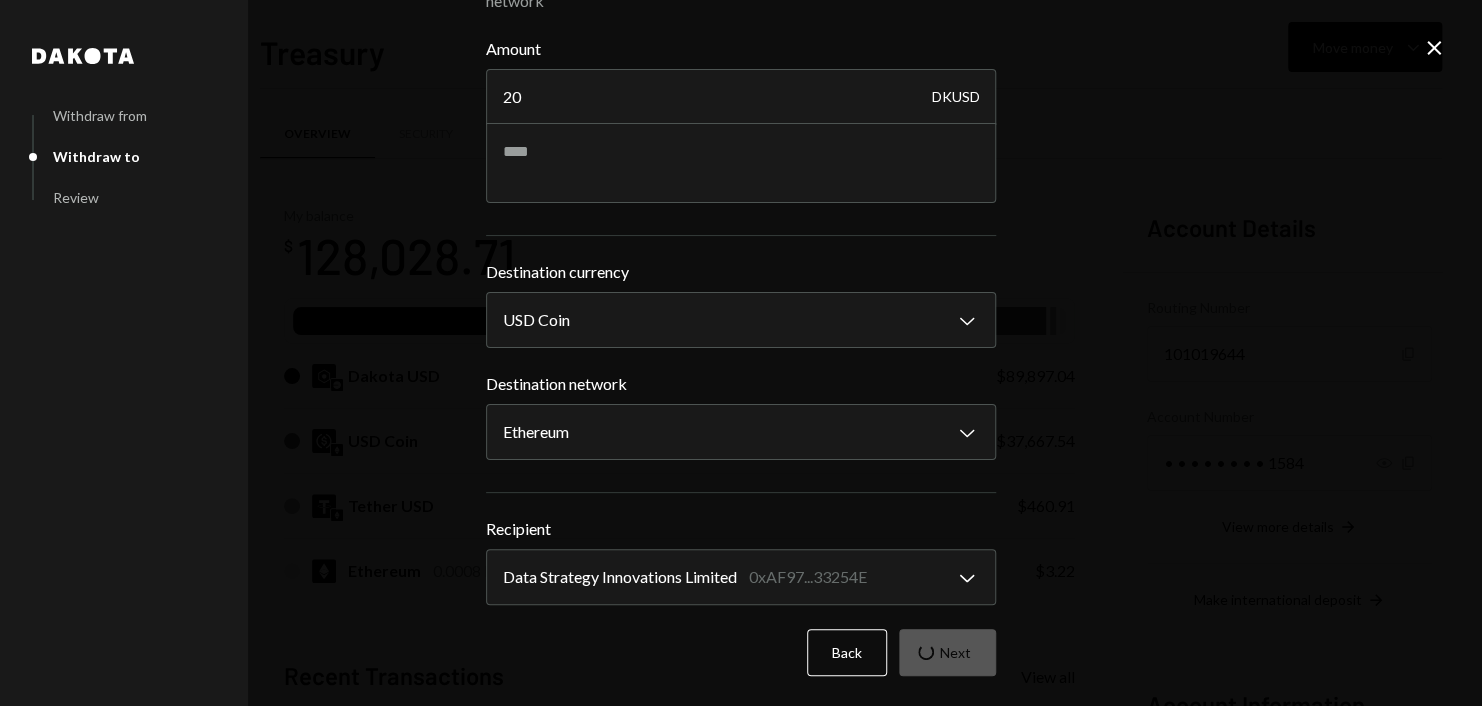 scroll, scrollTop: 0, scrollLeft: 0, axis: both 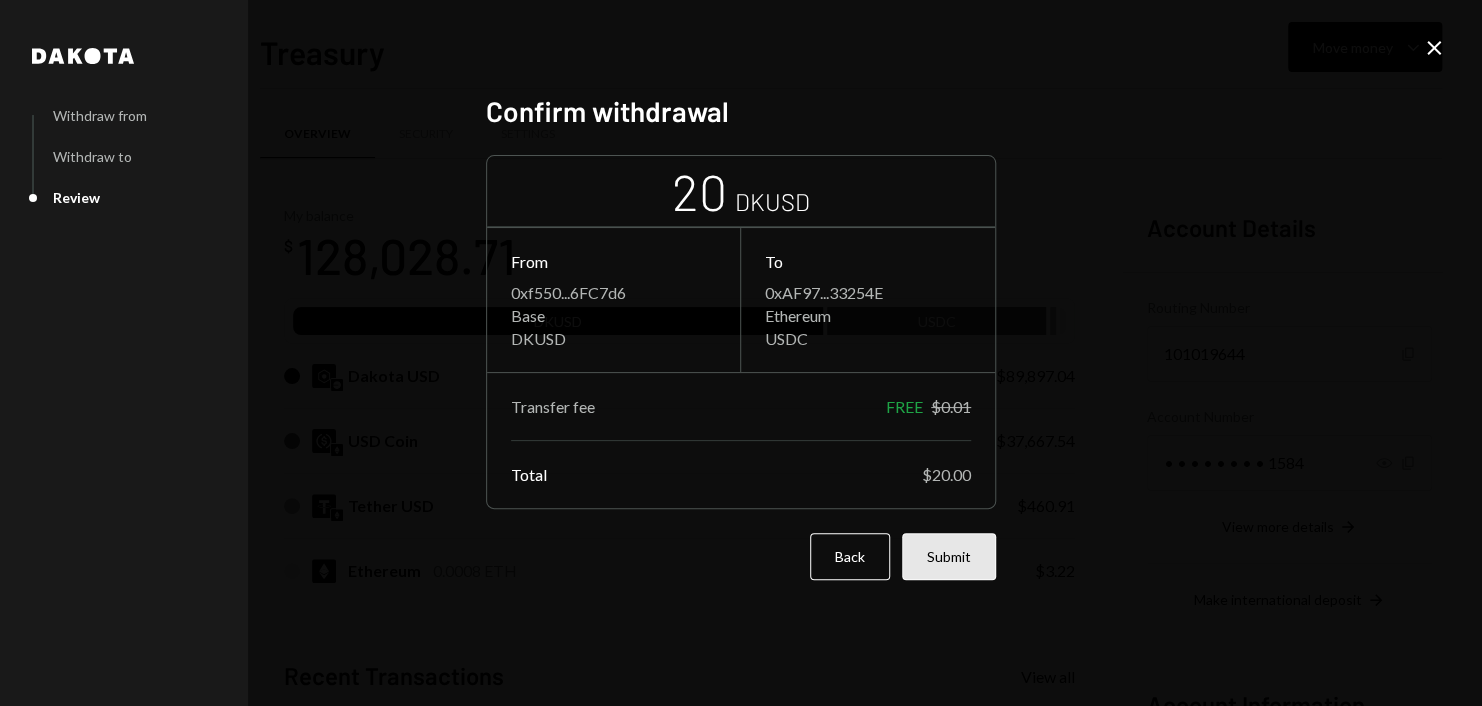 click on "Submit" at bounding box center (949, 556) 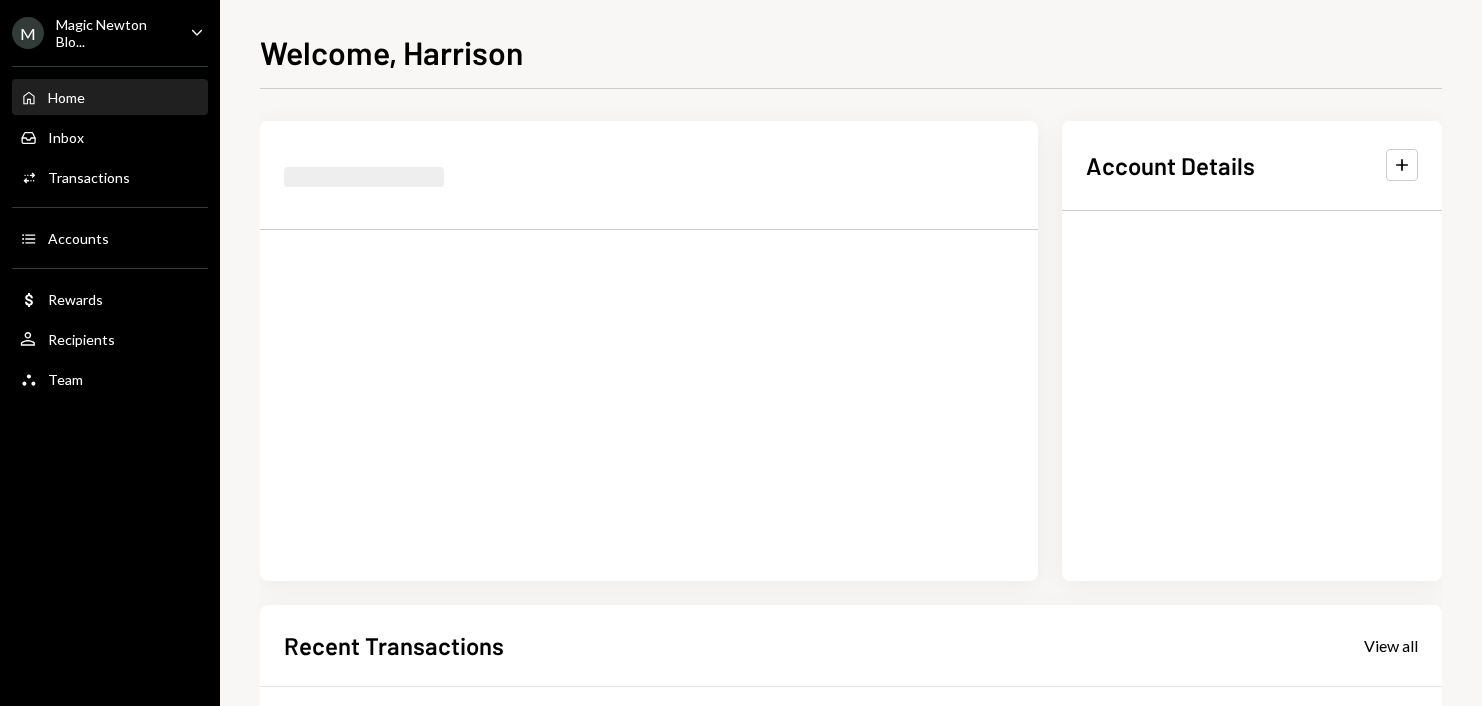 scroll, scrollTop: 0, scrollLeft: 0, axis: both 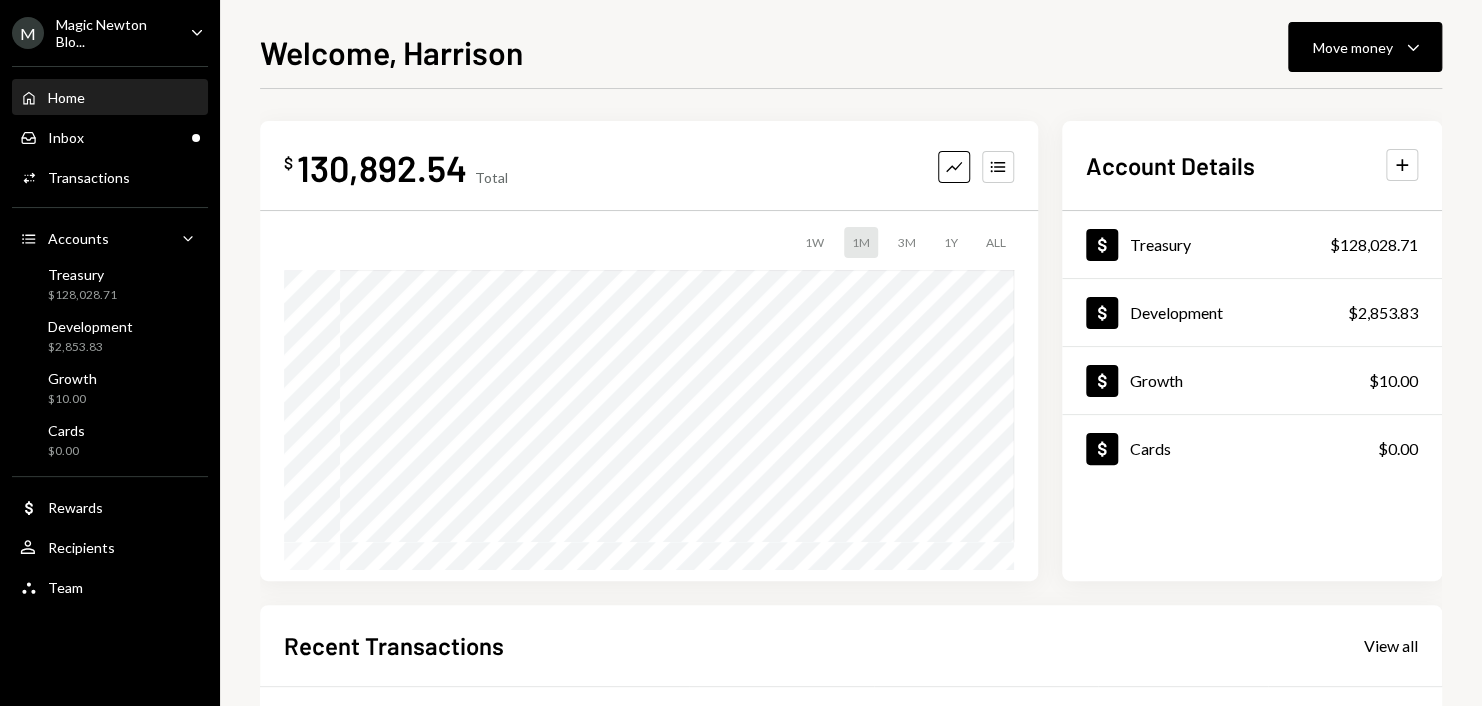 click on "Magic Newton Blo..." at bounding box center [115, 33] 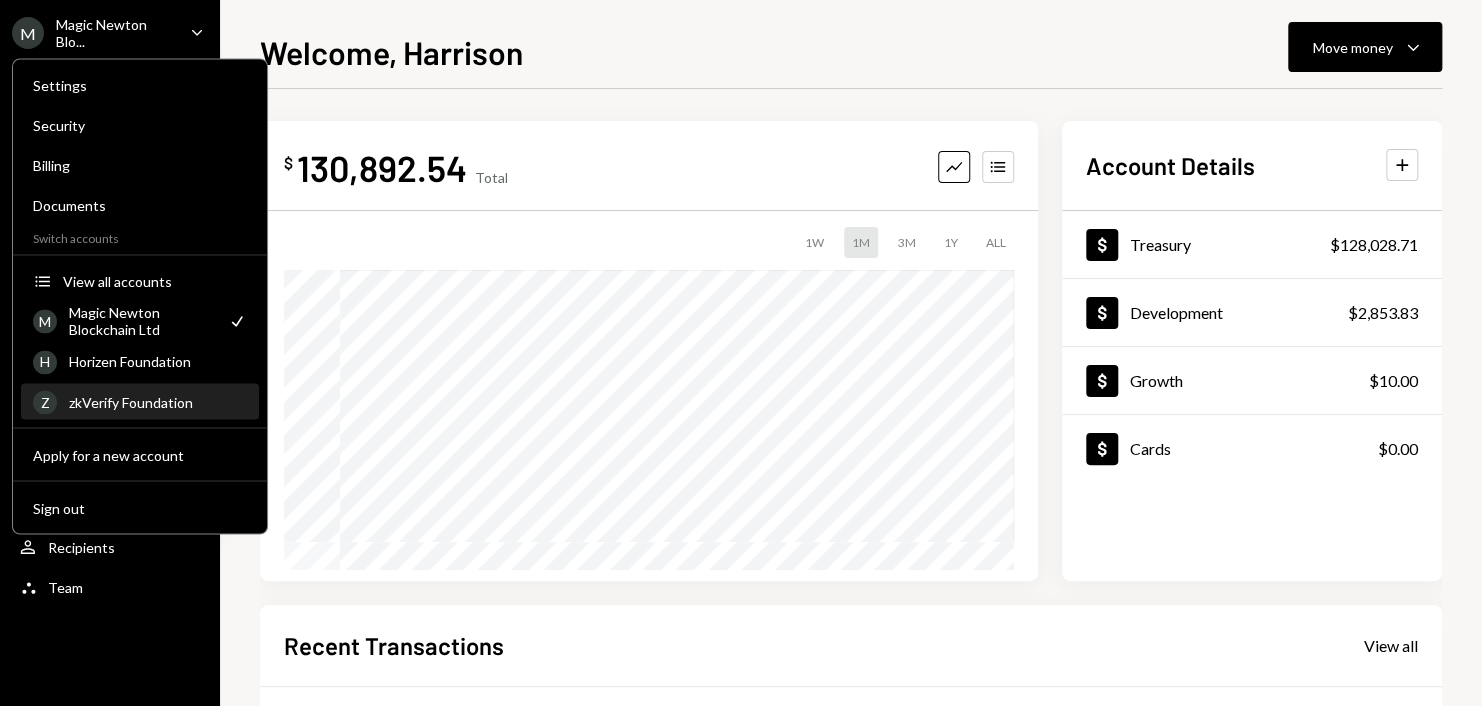 click on "zkVerify Foundation" at bounding box center [158, 401] 